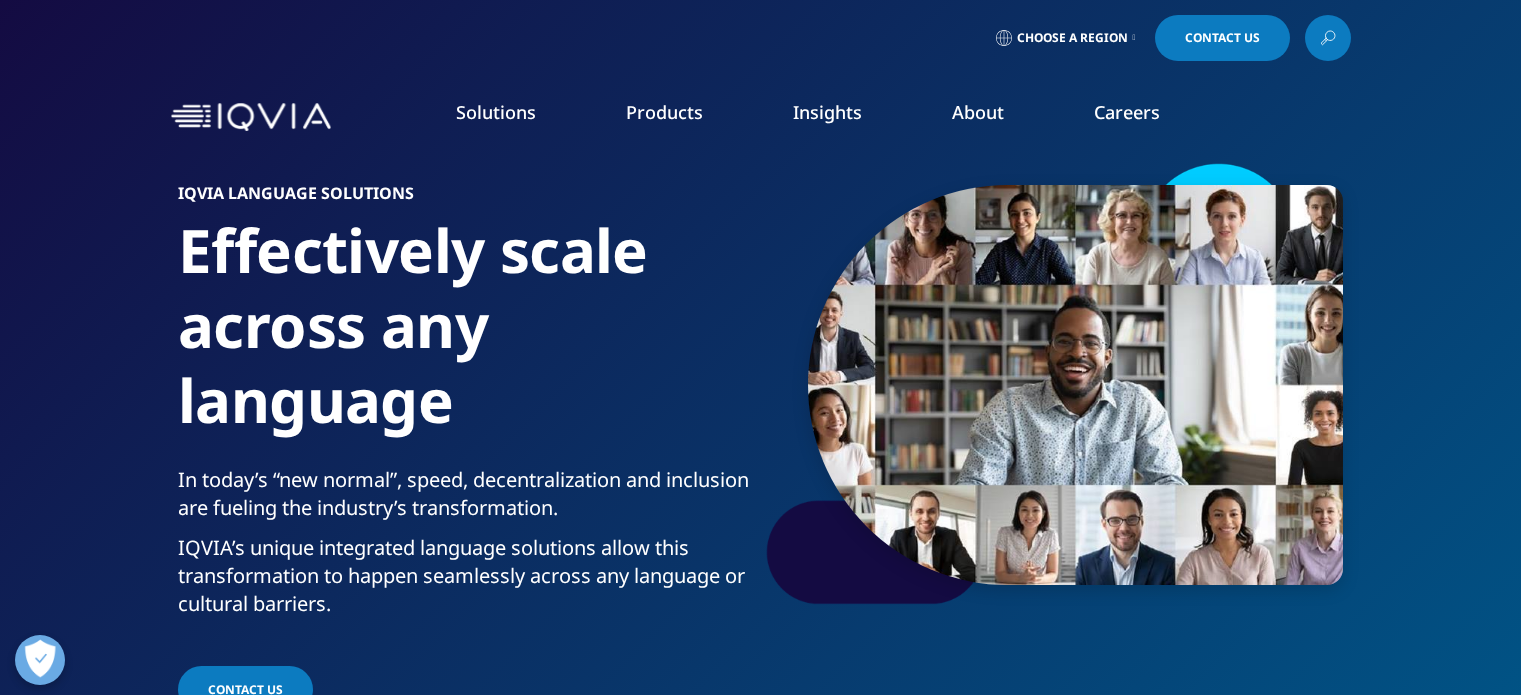scroll, scrollTop: 200, scrollLeft: 0, axis: vertical 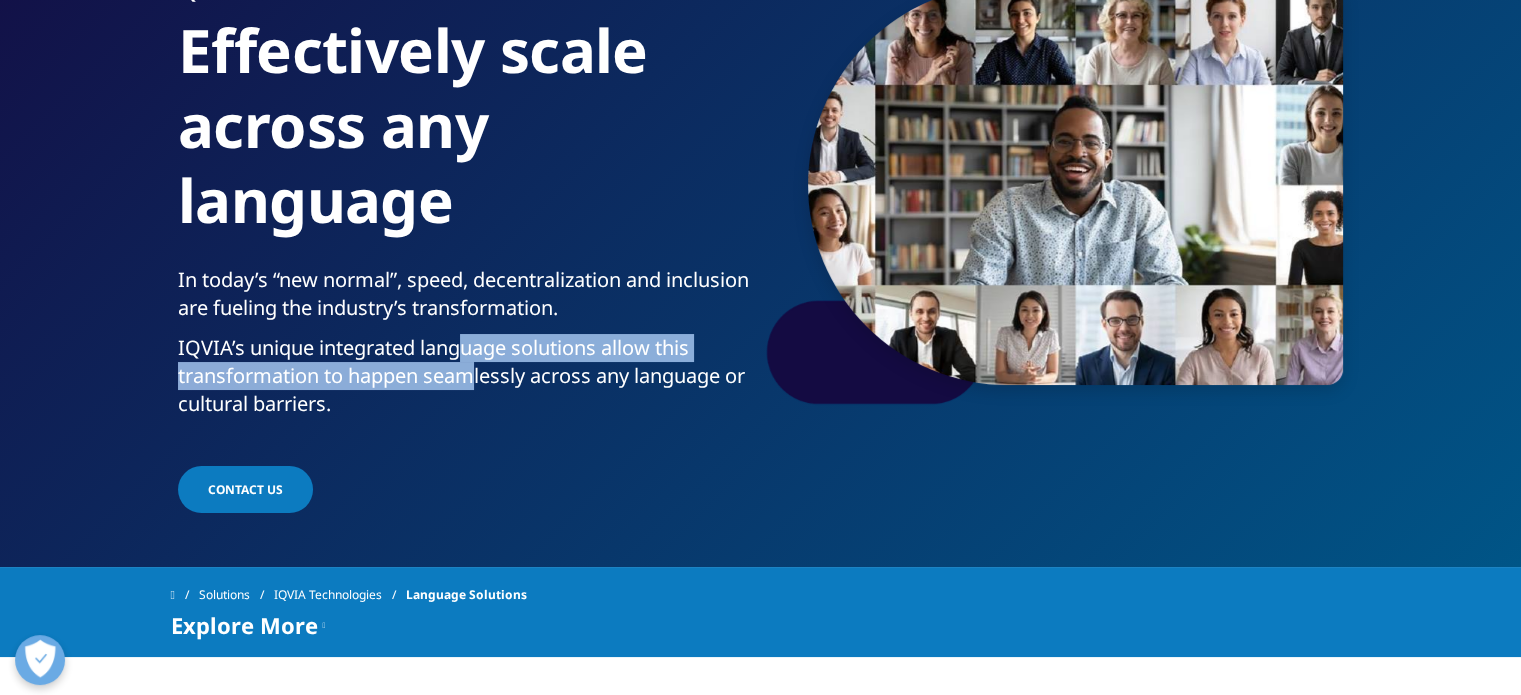 drag, startPoint x: 459, startPoint y: 348, endPoint x: 471, endPoint y: 379, distance: 33.24154 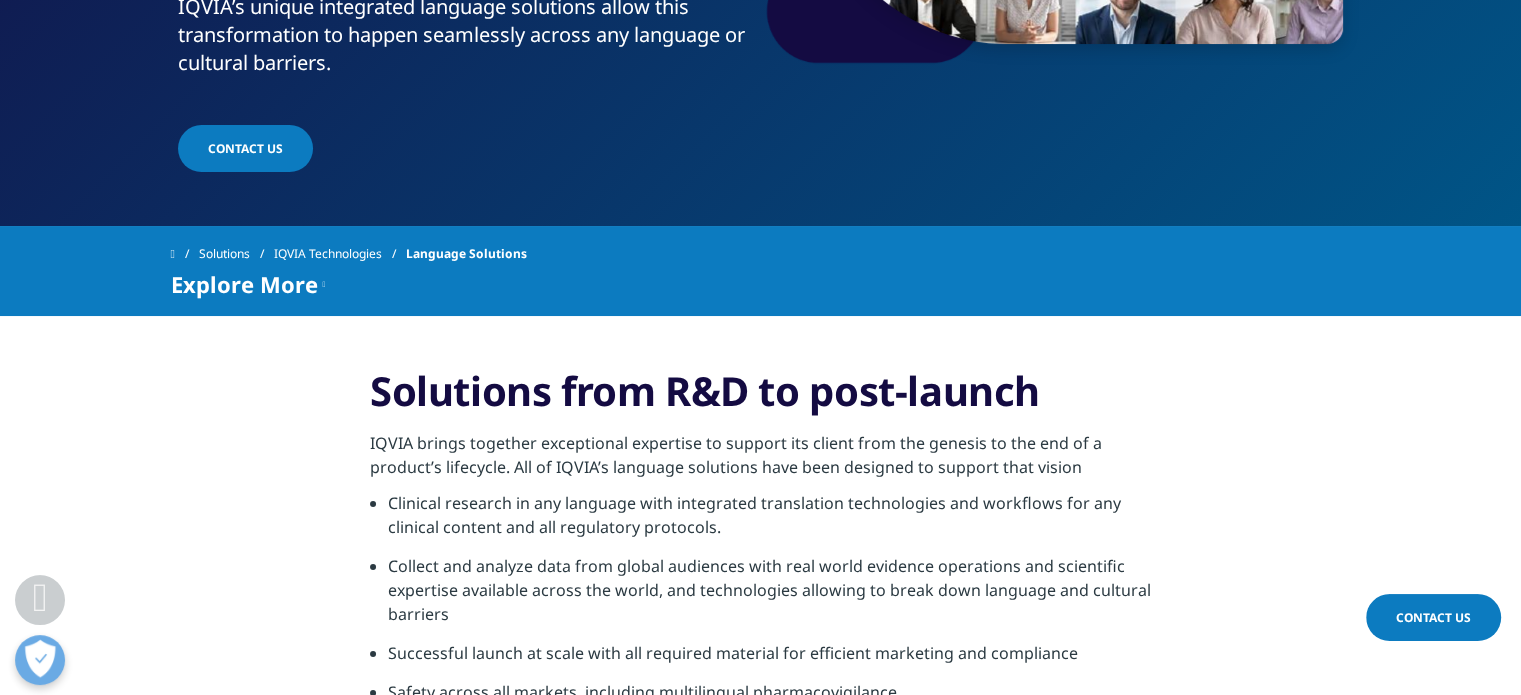 scroll, scrollTop: 600, scrollLeft: 0, axis: vertical 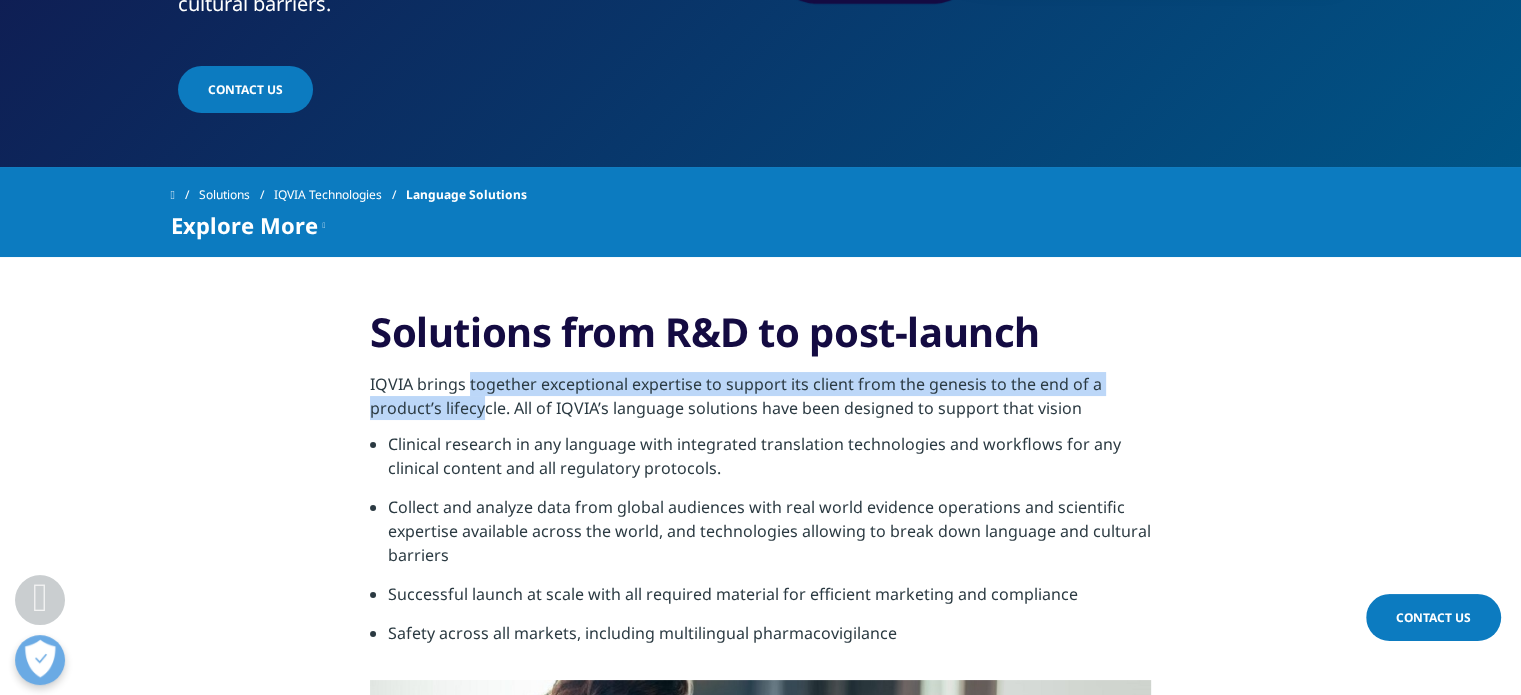 drag, startPoint x: 468, startPoint y: 375, endPoint x: 483, endPoint y: 426, distance: 53.160137 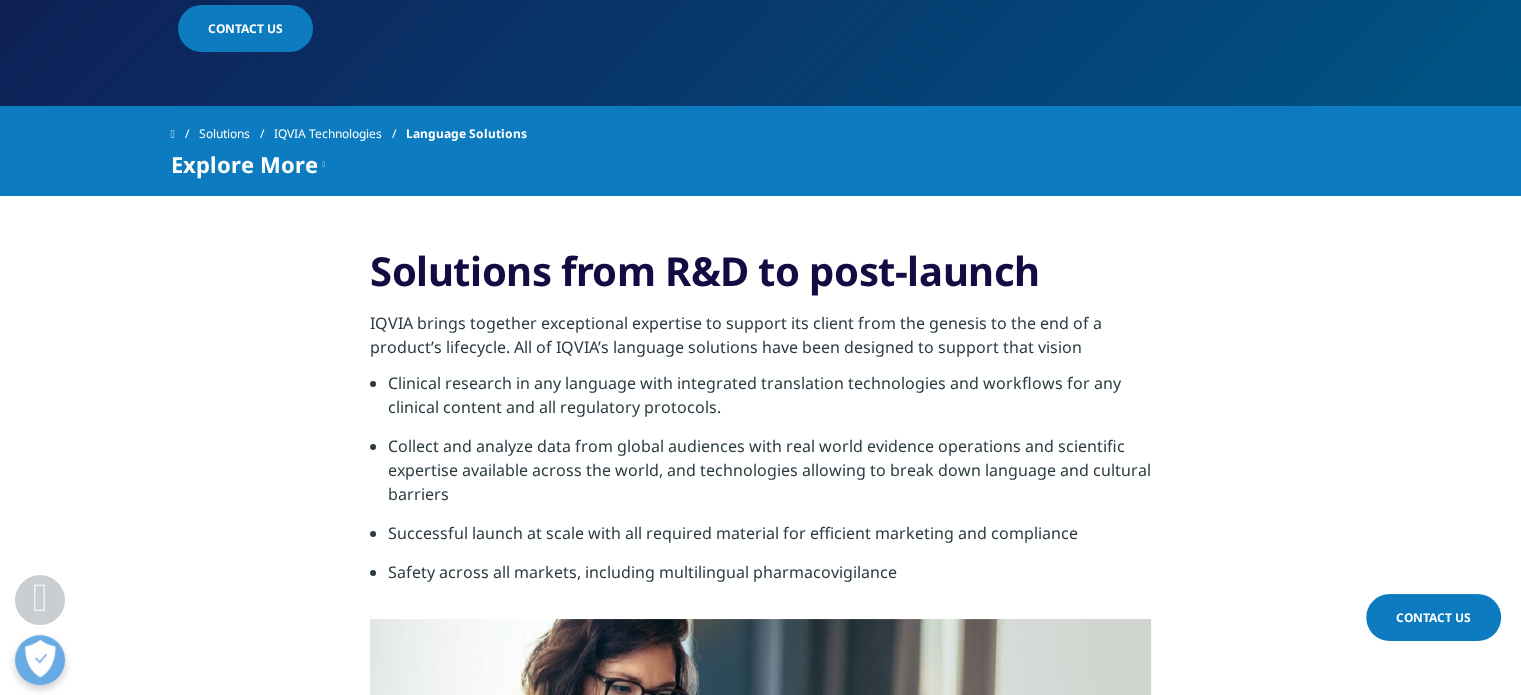 scroll, scrollTop: 700, scrollLeft: 0, axis: vertical 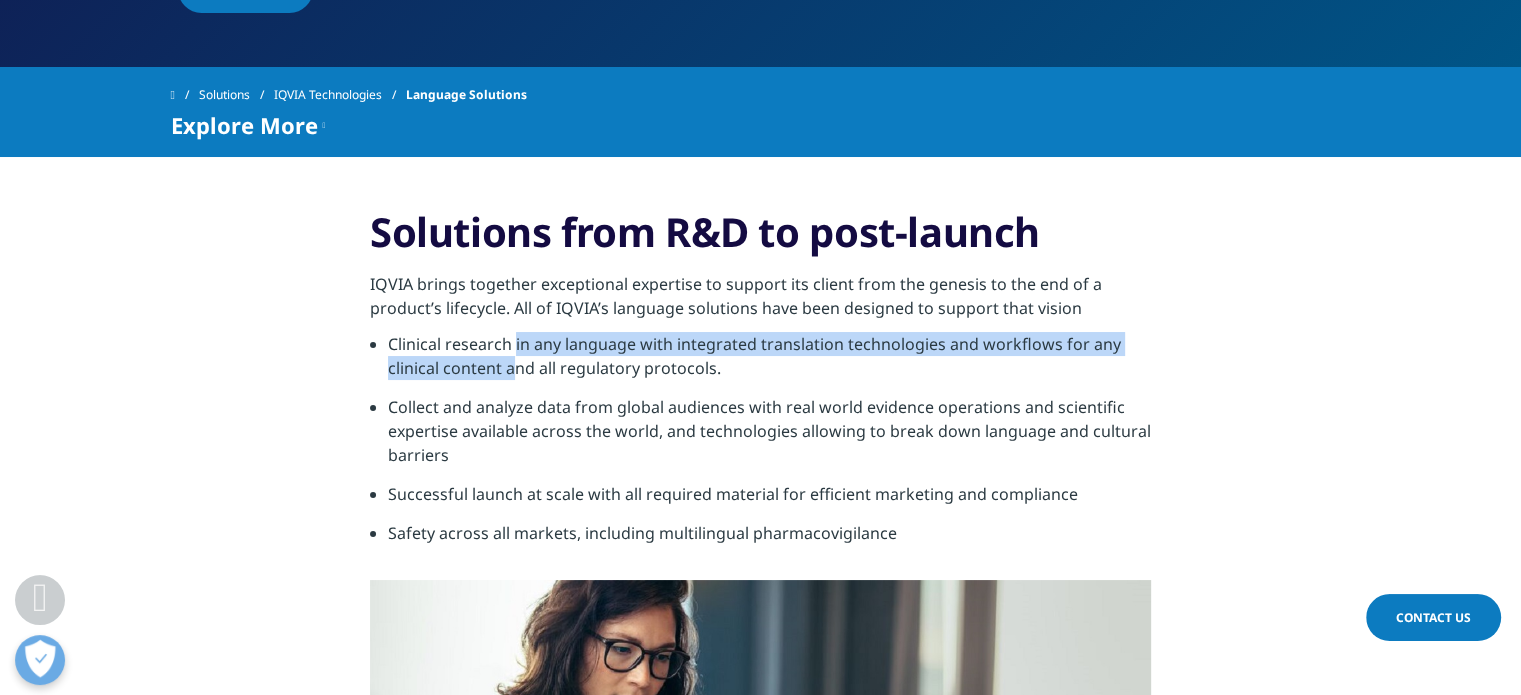 drag, startPoint x: 512, startPoint y: 336, endPoint x: 518, endPoint y: 380, distance: 44.407207 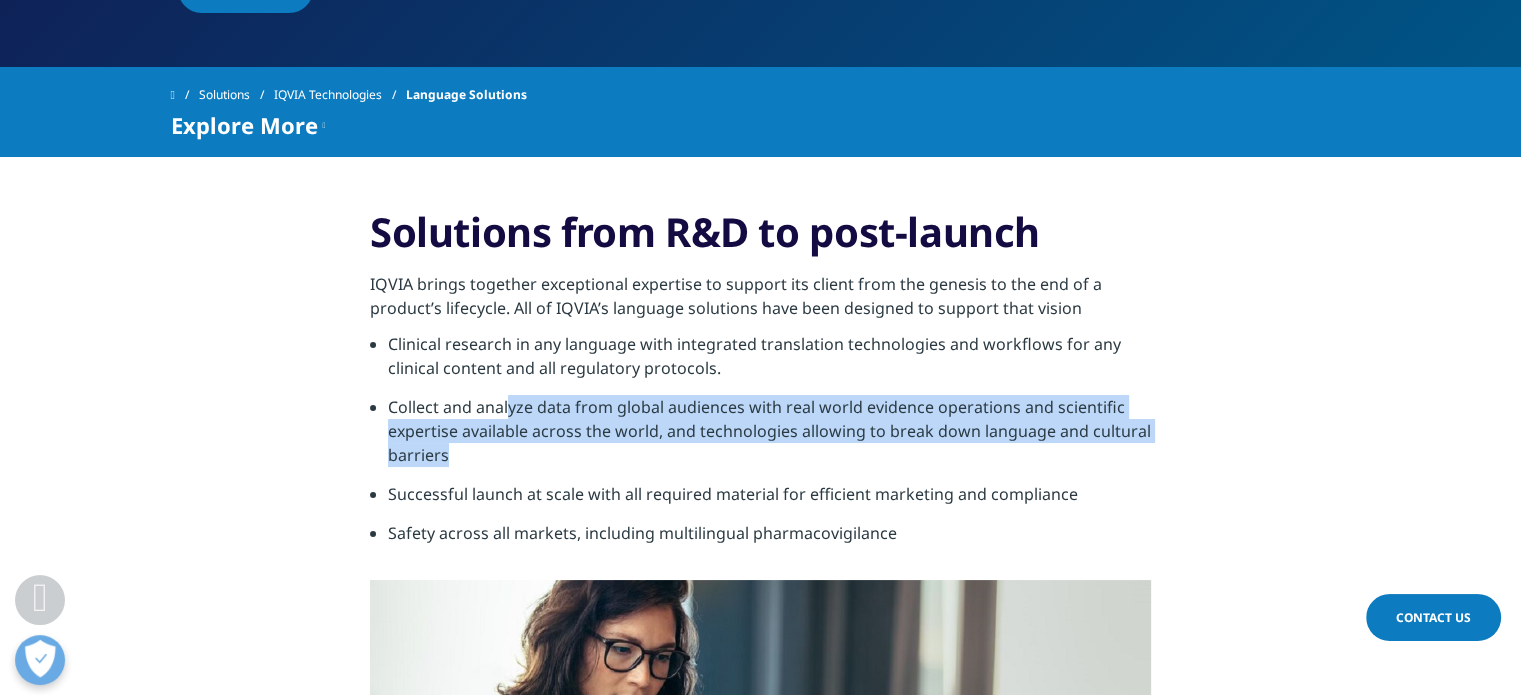 drag, startPoint x: 509, startPoint y: 404, endPoint x: 520, endPoint y: 453, distance: 50.219517 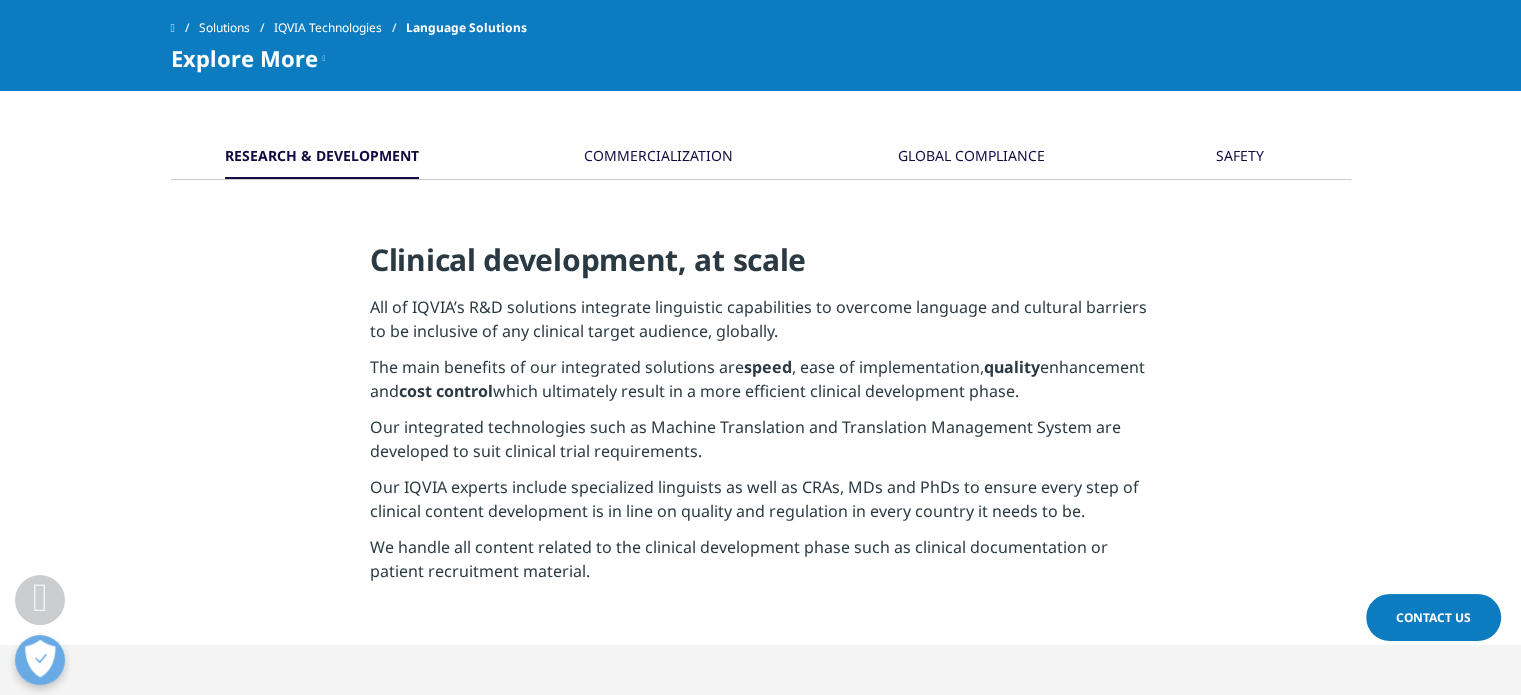scroll, scrollTop: 1600, scrollLeft: 0, axis: vertical 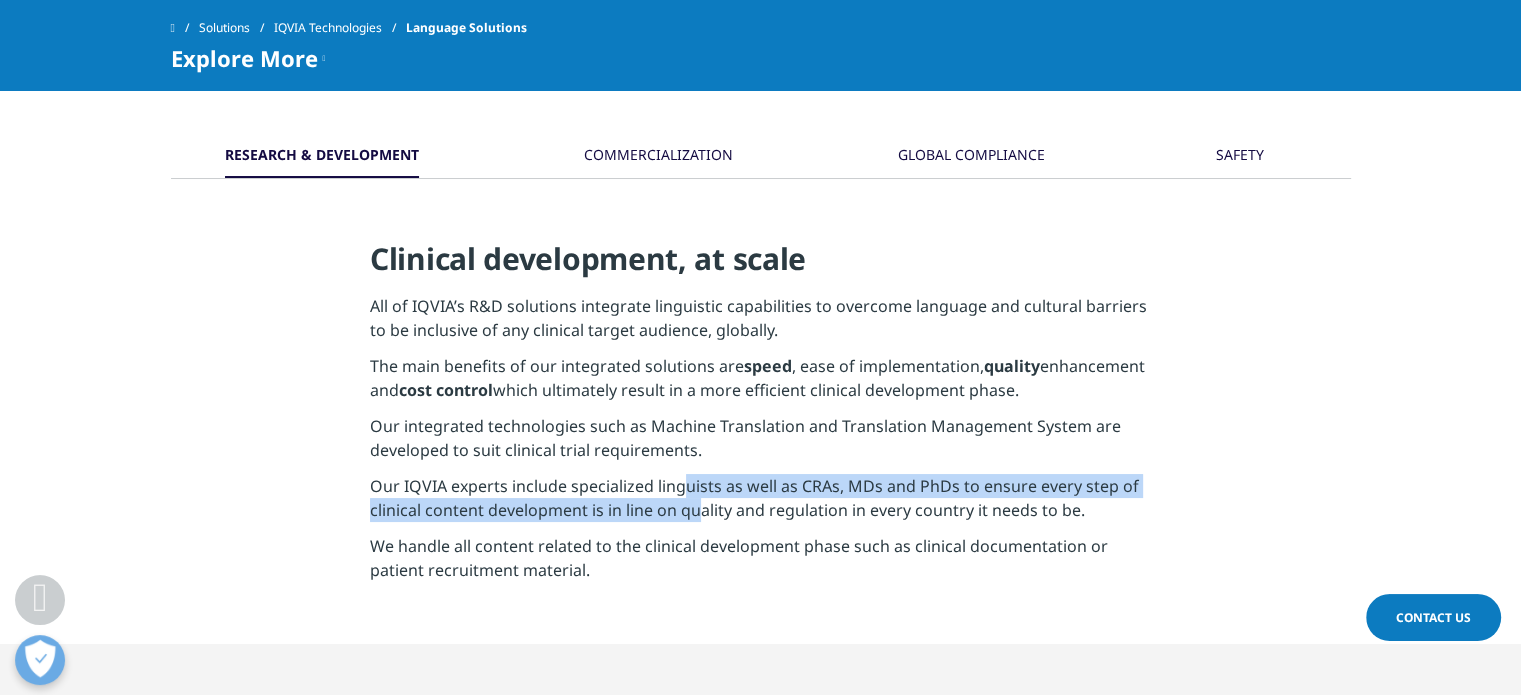 drag, startPoint x: 684, startPoint y: 483, endPoint x: 695, endPoint y: 506, distance: 25.495098 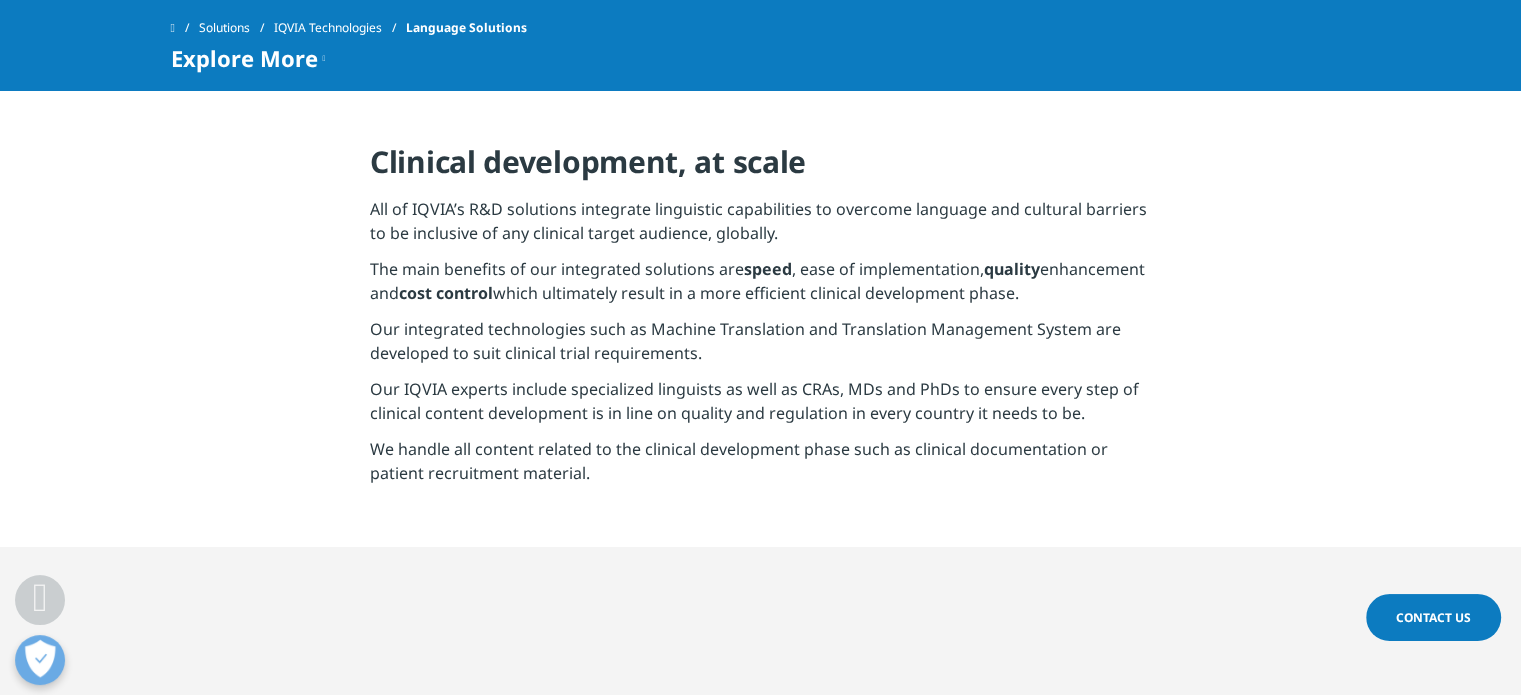 scroll, scrollTop: 1700, scrollLeft: 0, axis: vertical 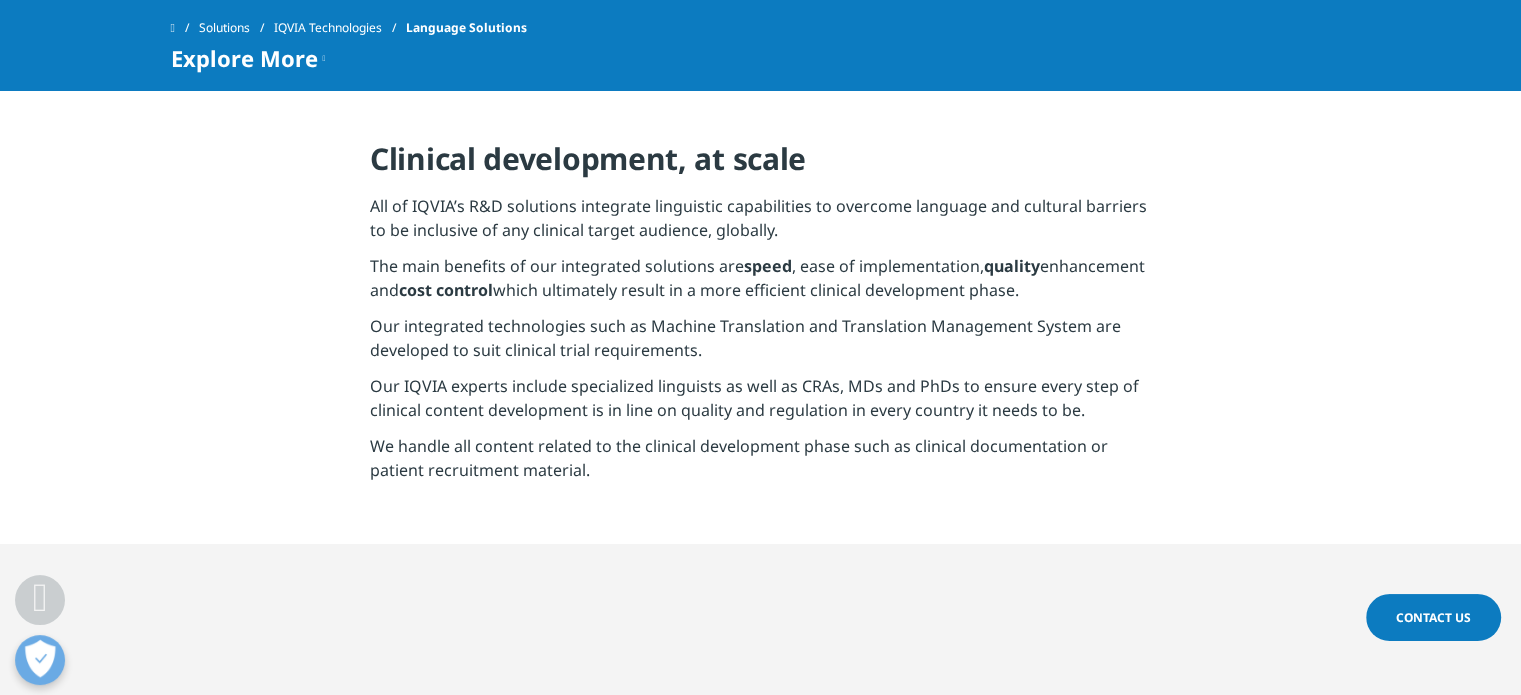 click on "We handle all content related to the clinical development phase such as clinical documentation or patient recruitment material." at bounding box center [760, 464] 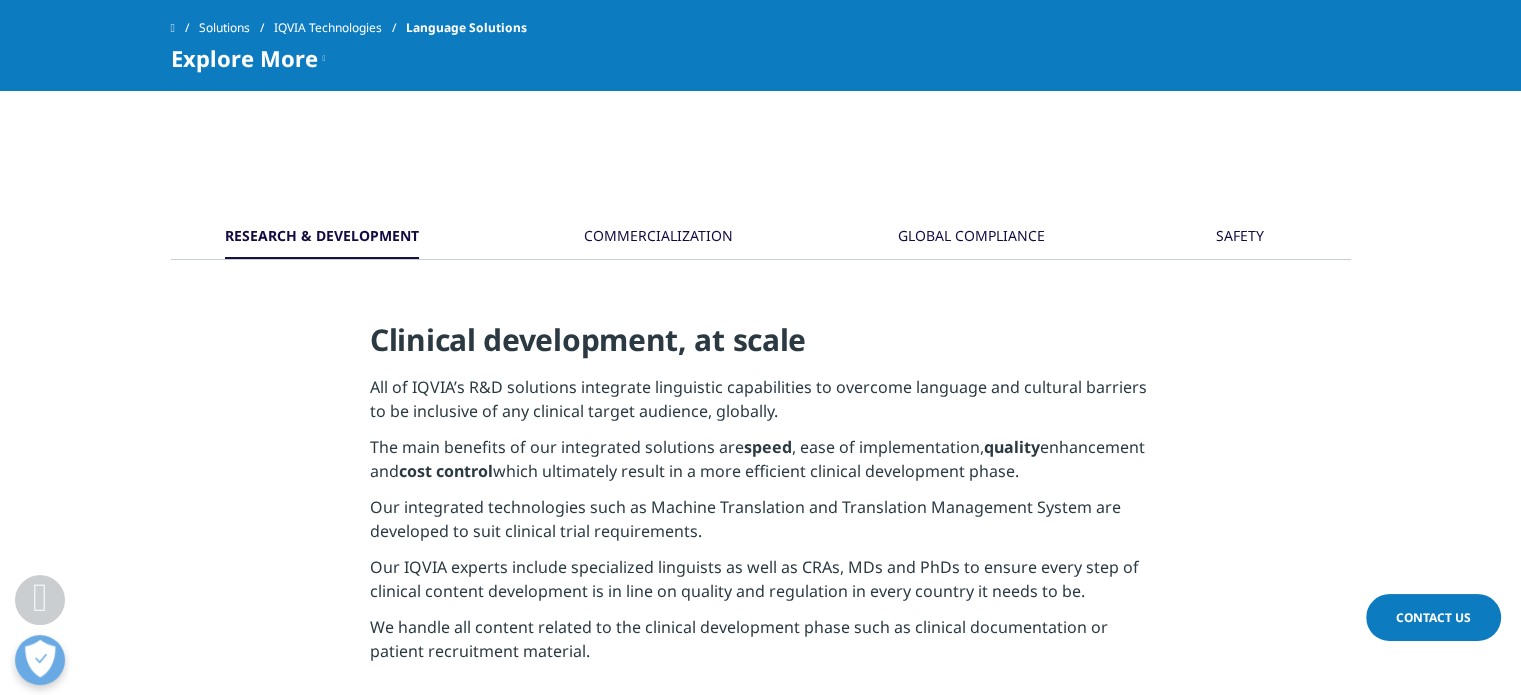 scroll, scrollTop: 1500, scrollLeft: 0, axis: vertical 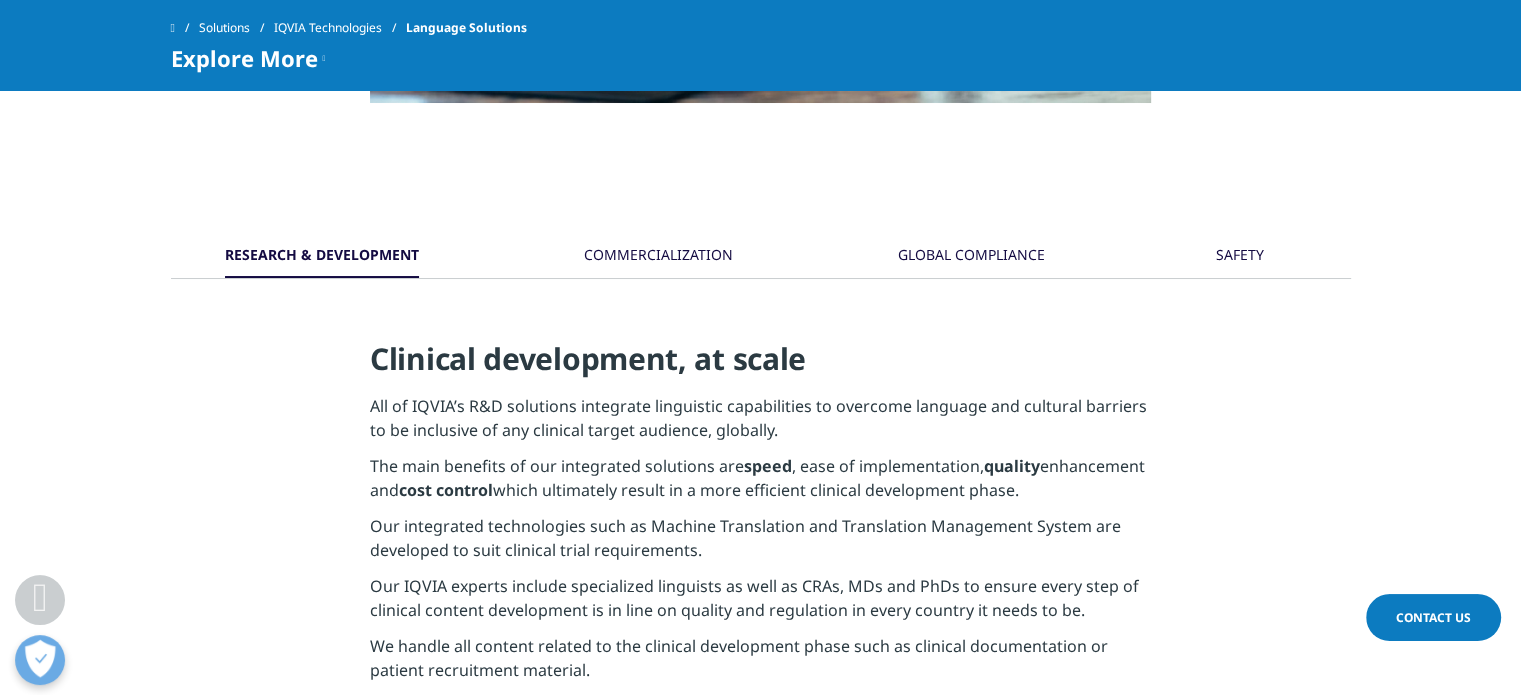 click on "COMMERCIALIZATION" at bounding box center [658, 256] 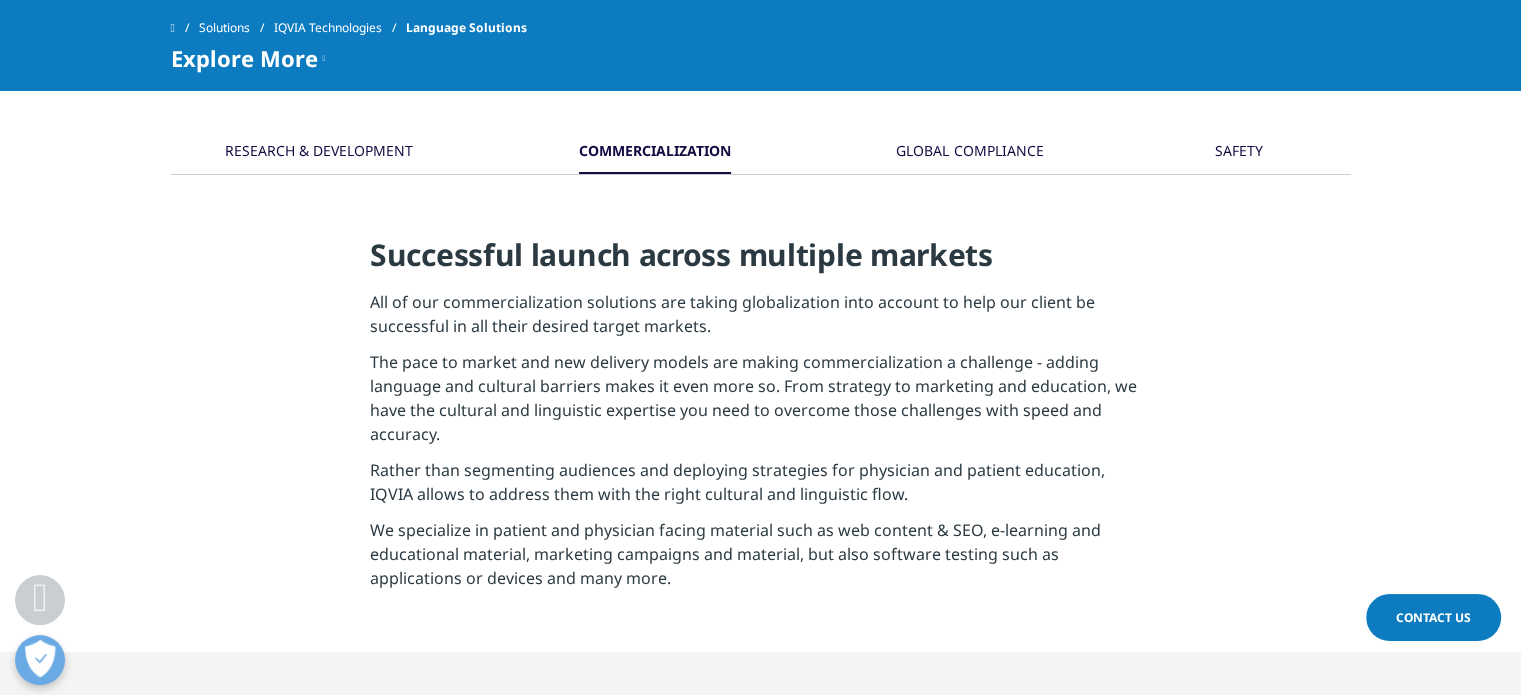 scroll, scrollTop: 1600, scrollLeft: 0, axis: vertical 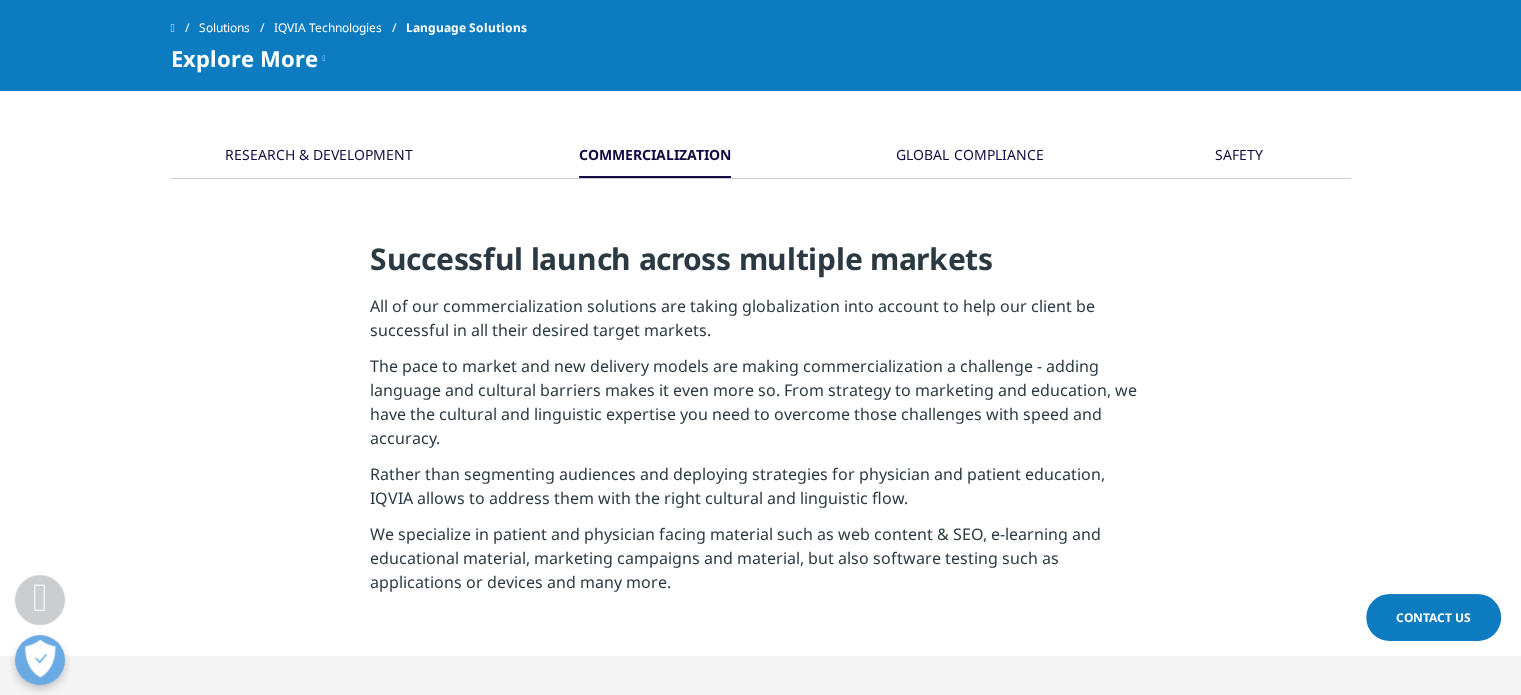 click on "RESEARCH & DEVELOPMENT" at bounding box center [319, 156] 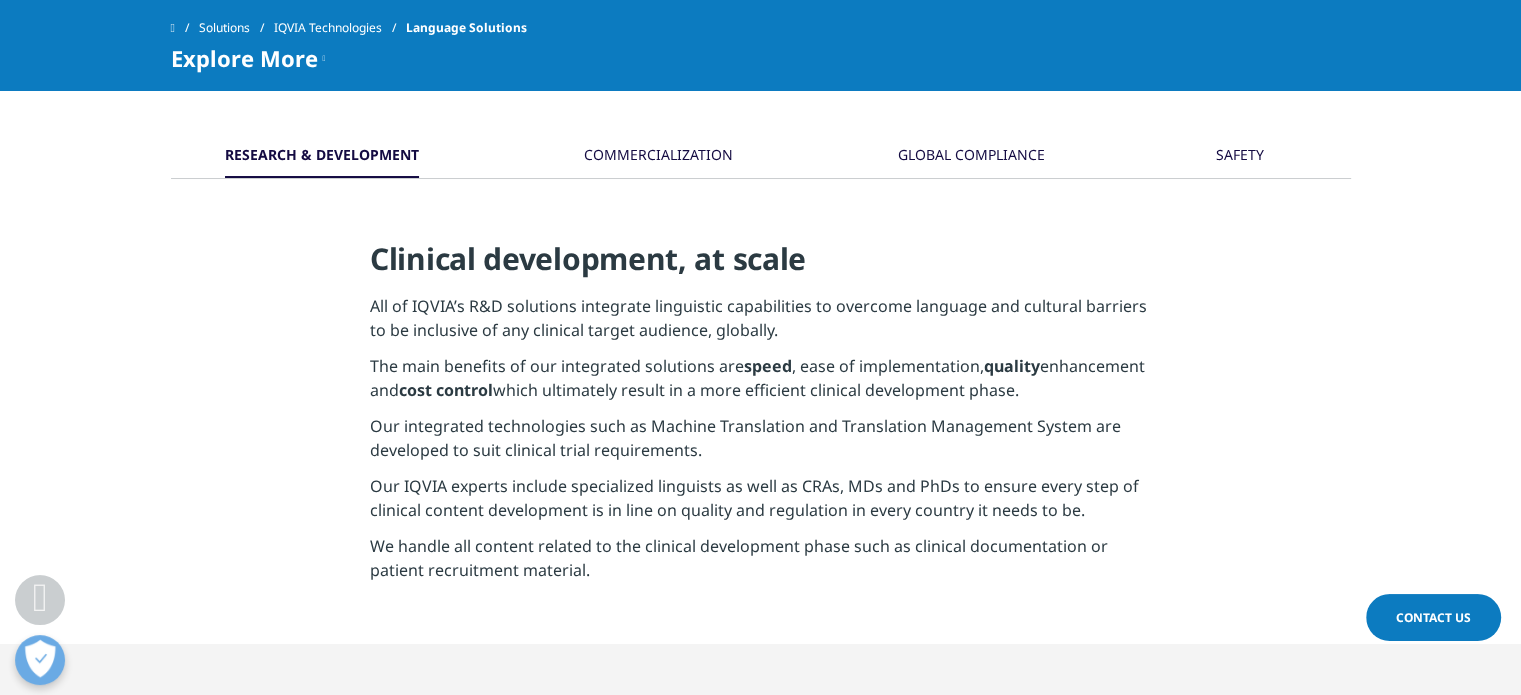 click on "COMMERCIALIZATION" at bounding box center [658, 156] 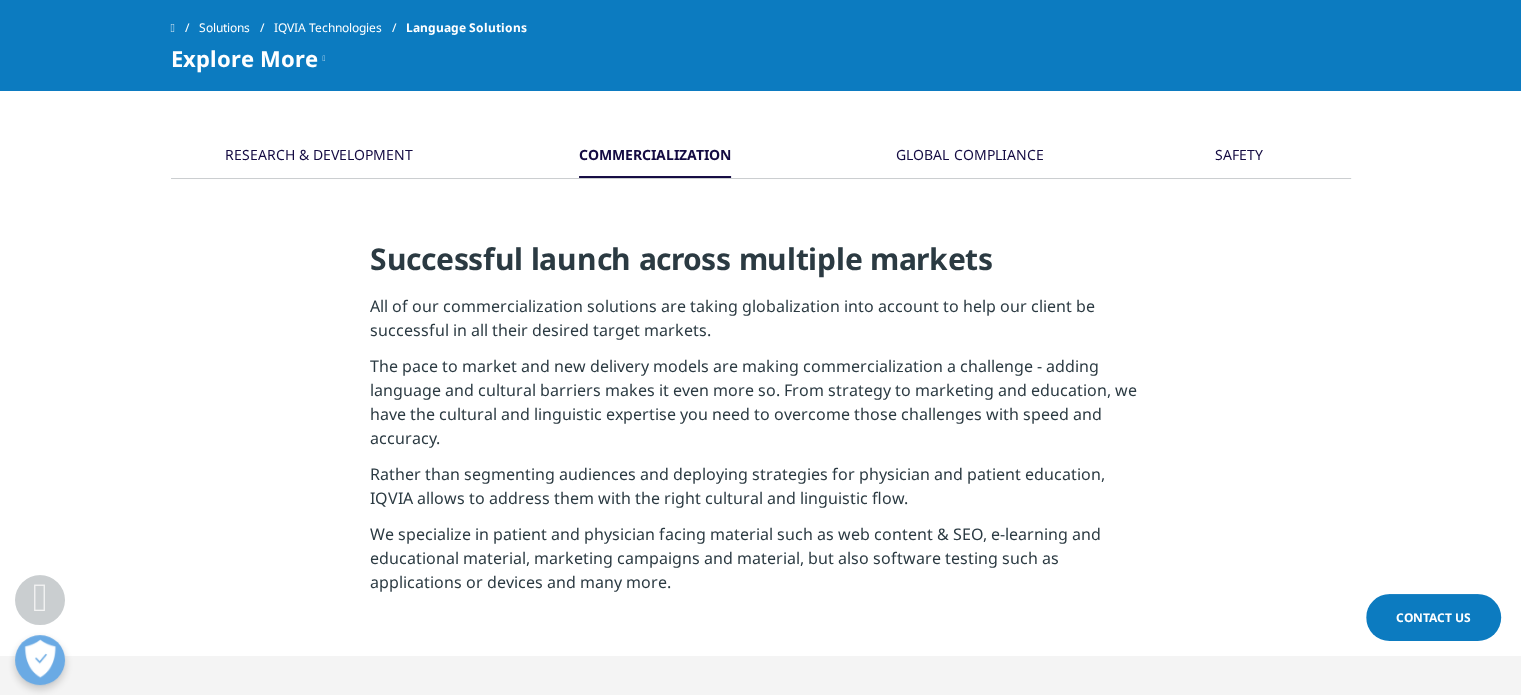 click on "GLOBAL COMPLIANCE" at bounding box center (969, 156) 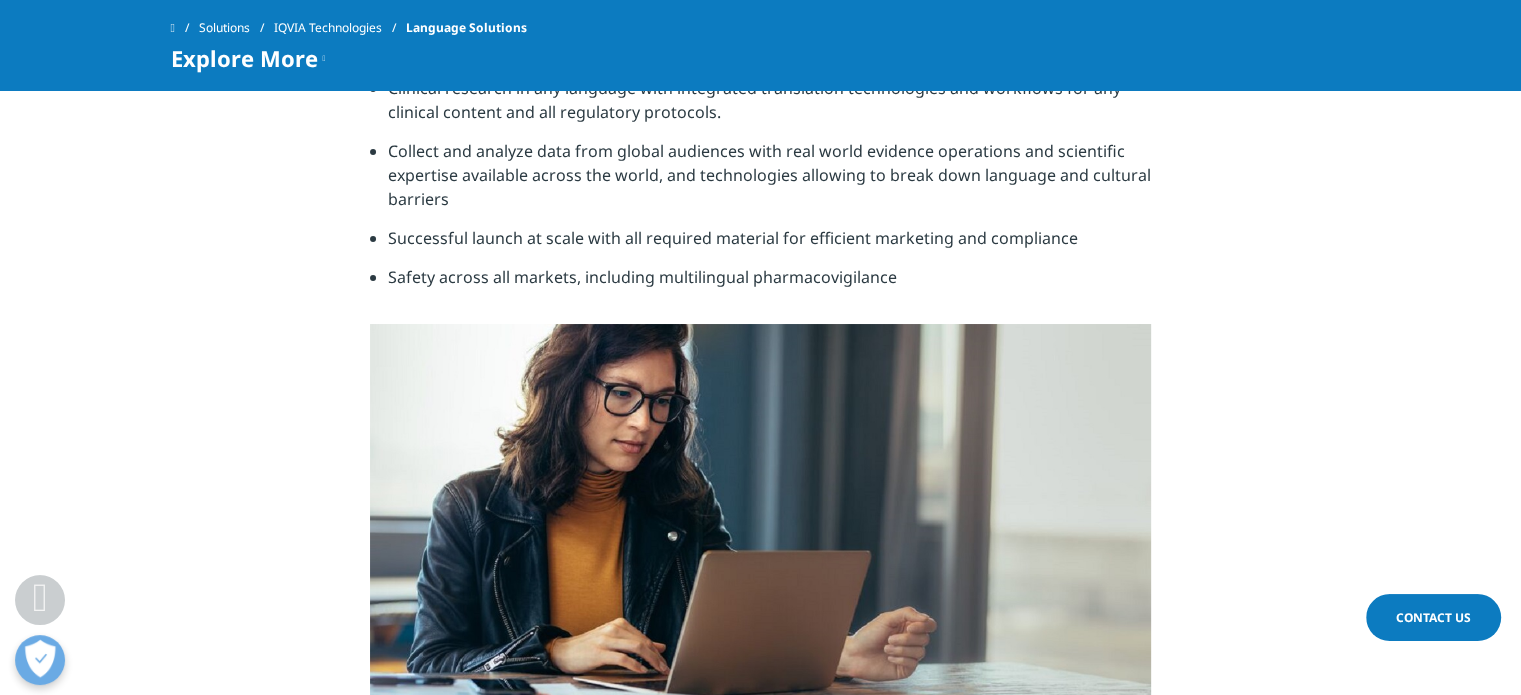 scroll, scrollTop: 1500, scrollLeft: 0, axis: vertical 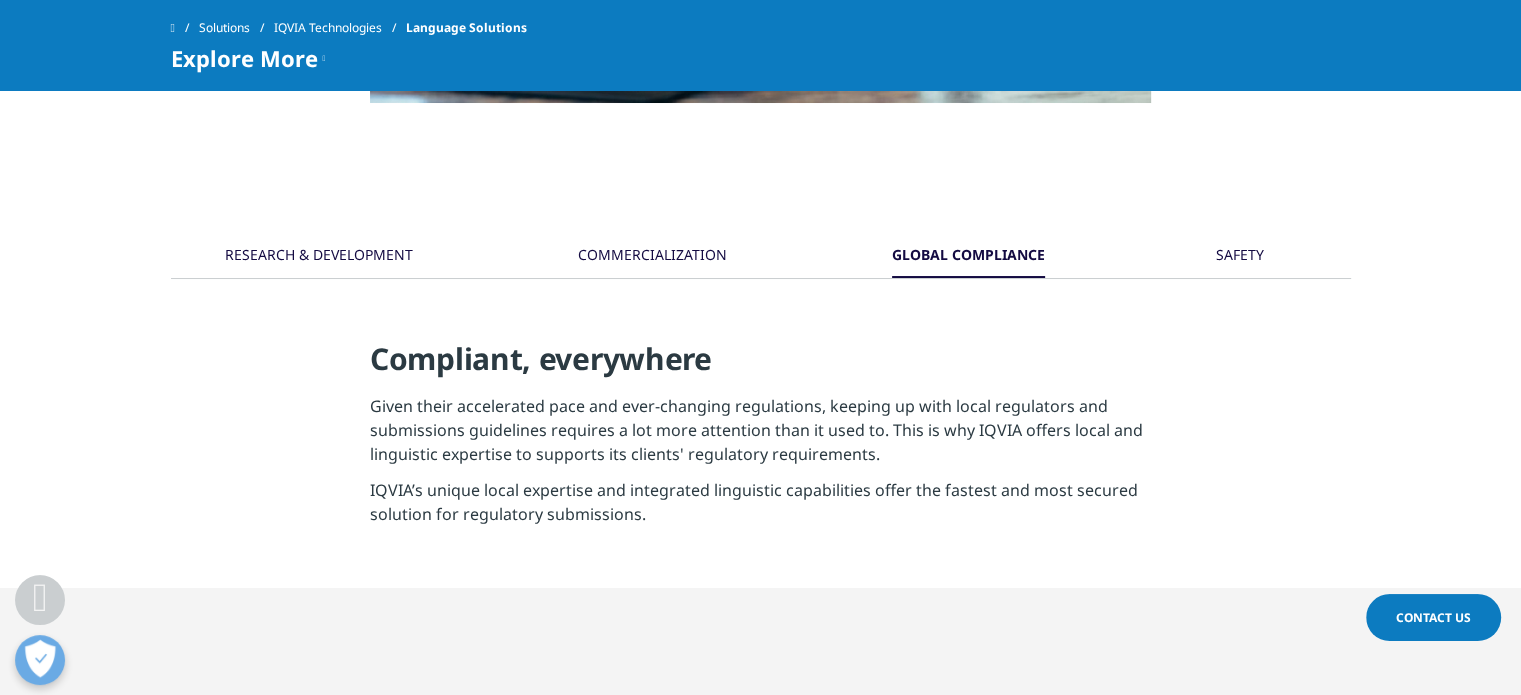 click on "SAFETY" at bounding box center (1240, 256) 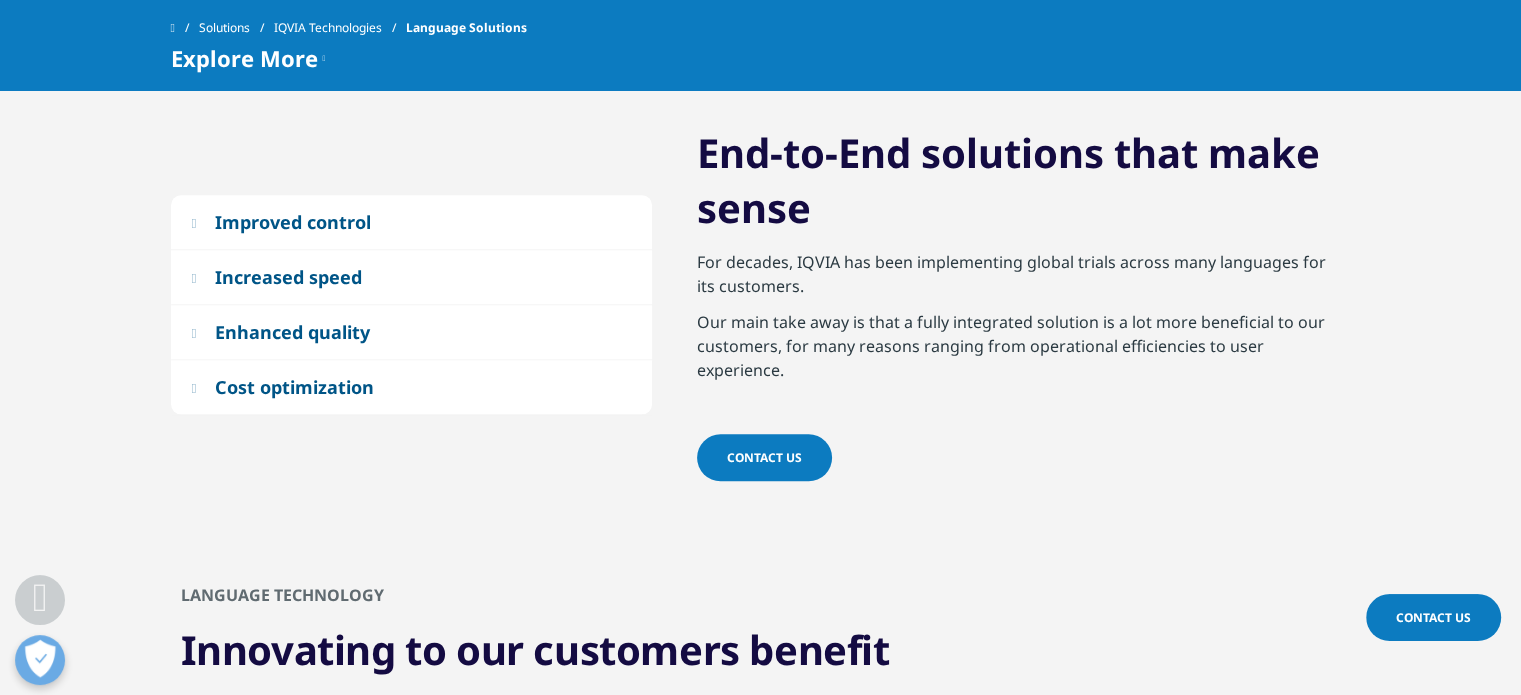 scroll, scrollTop: 2100, scrollLeft: 0, axis: vertical 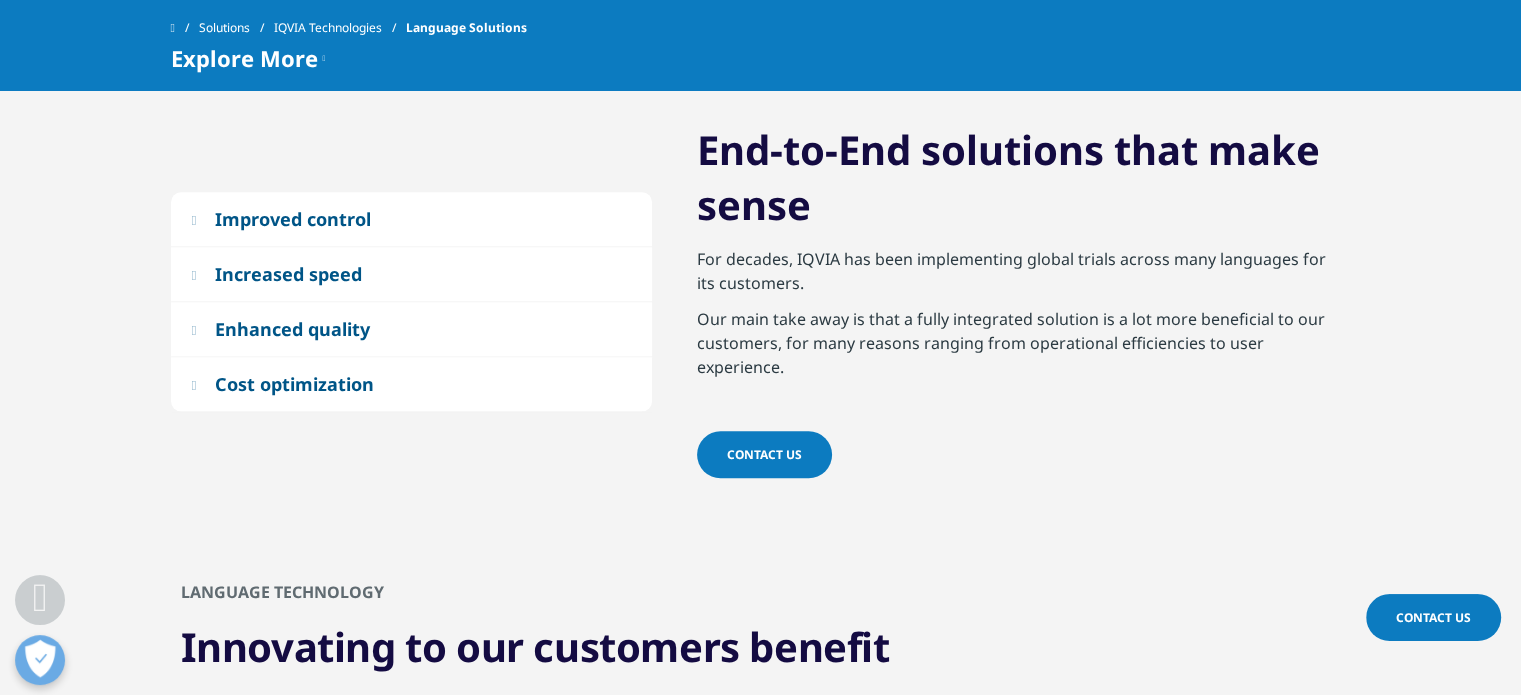 click on "Cost optimization" at bounding box center (294, 384) 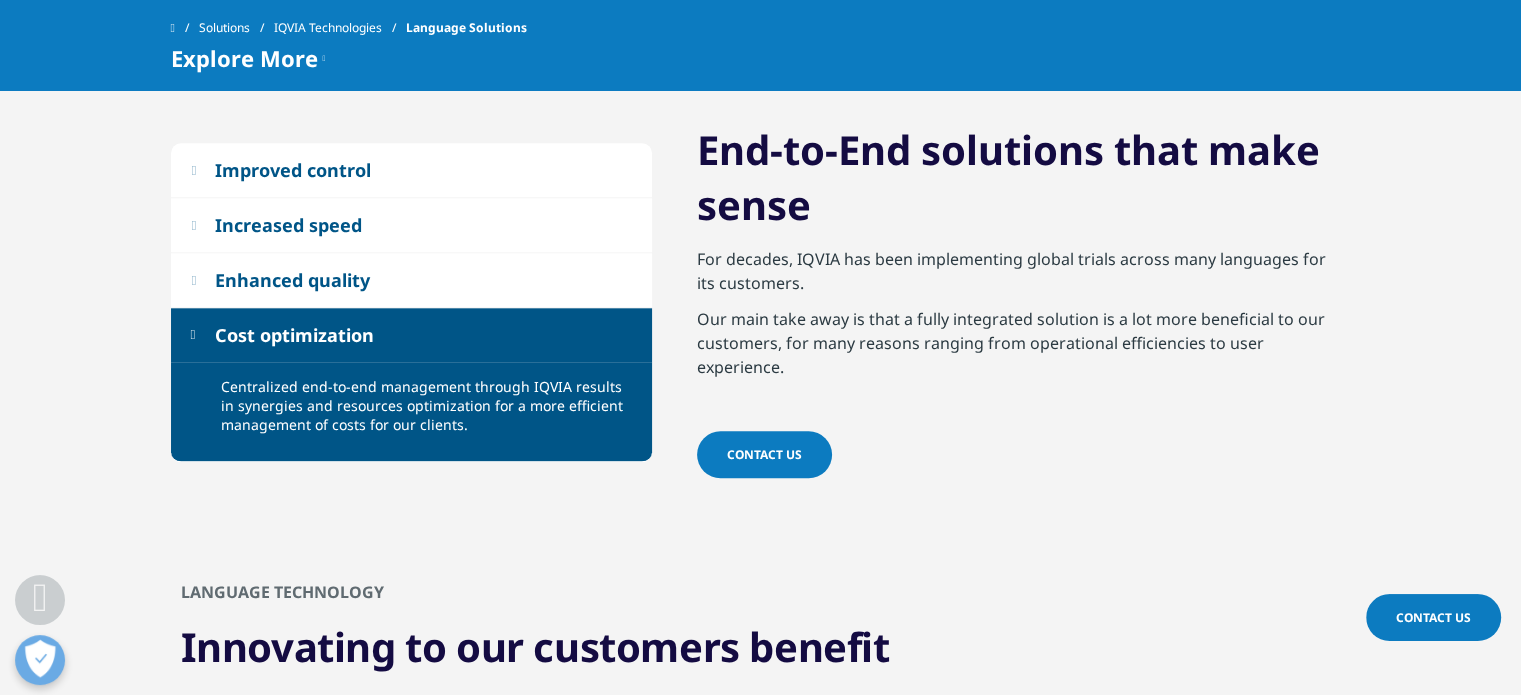 click on "Improved control" at bounding box center [293, 170] 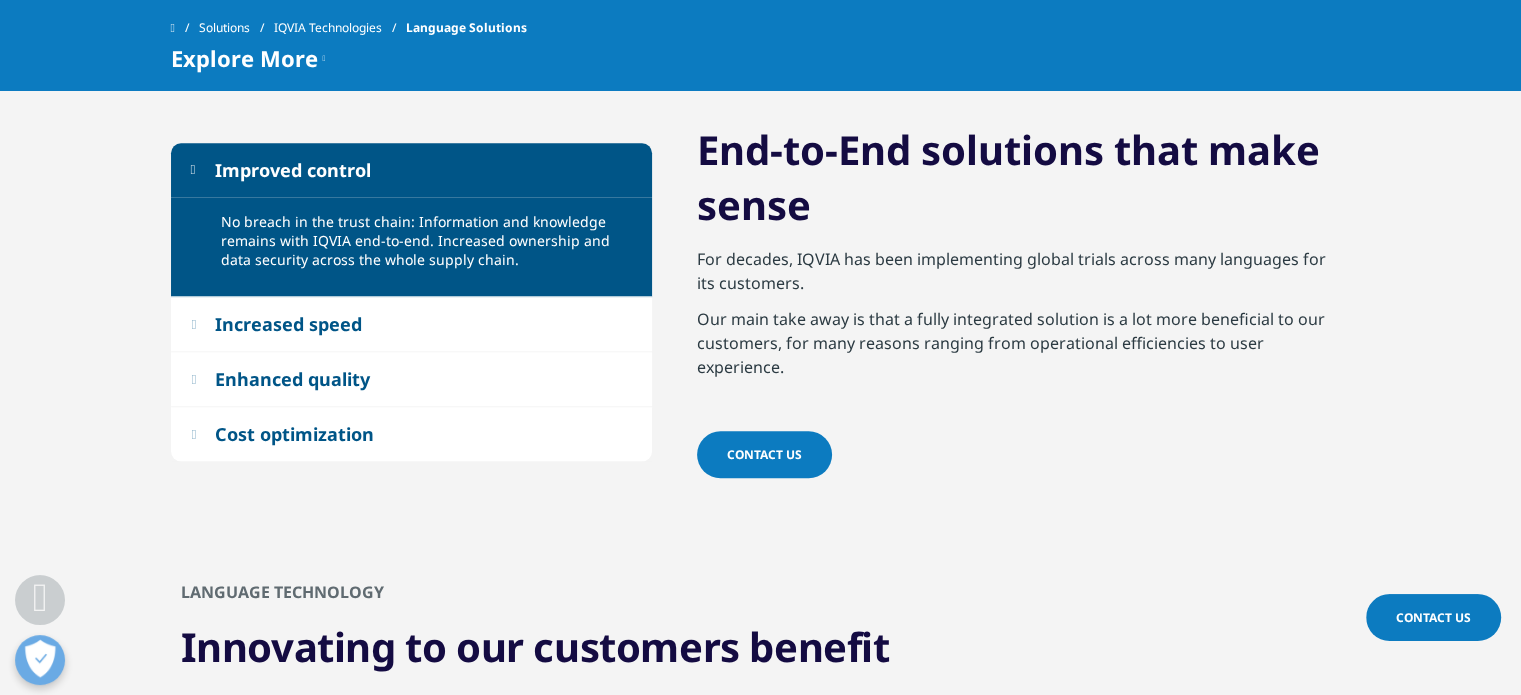 click on "Increased speed" at bounding box center (288, 324) 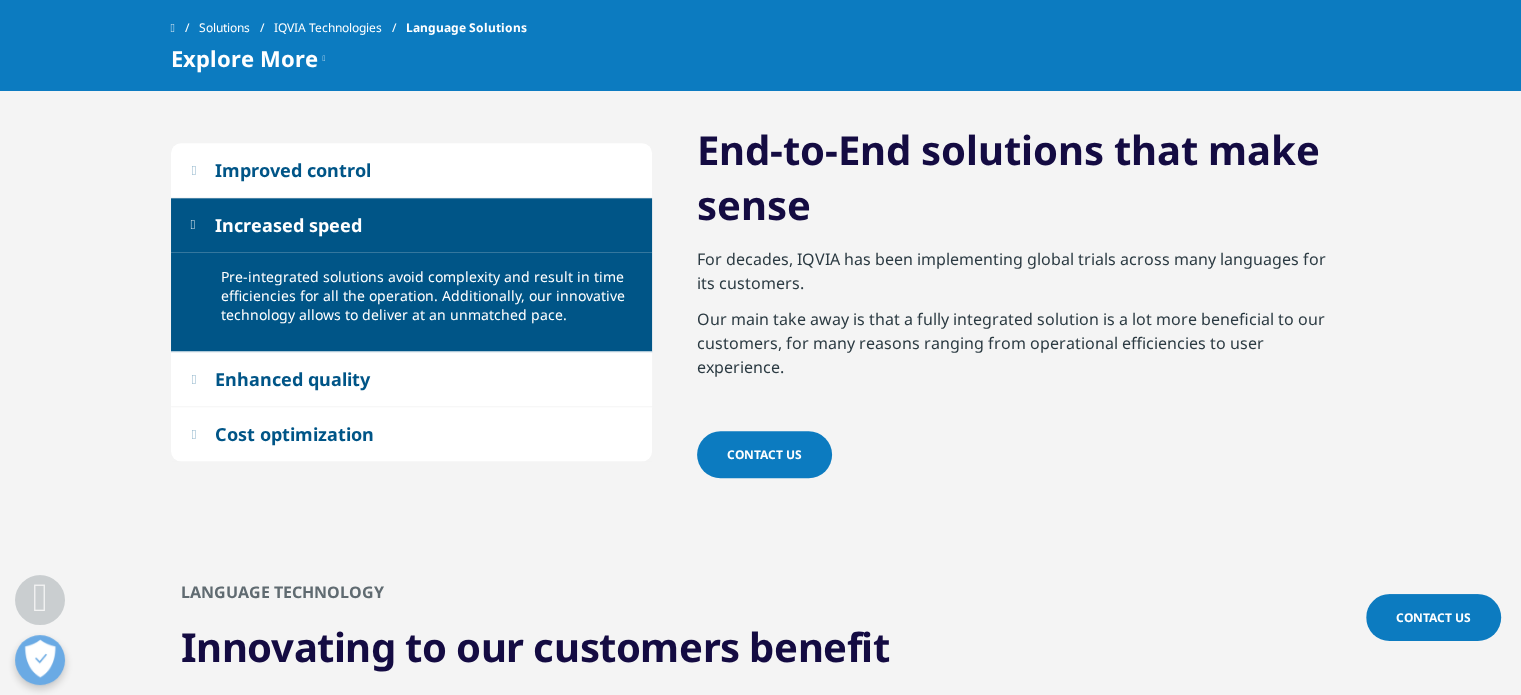 click on "Enhanced quality" at bounding box center [292, 379] 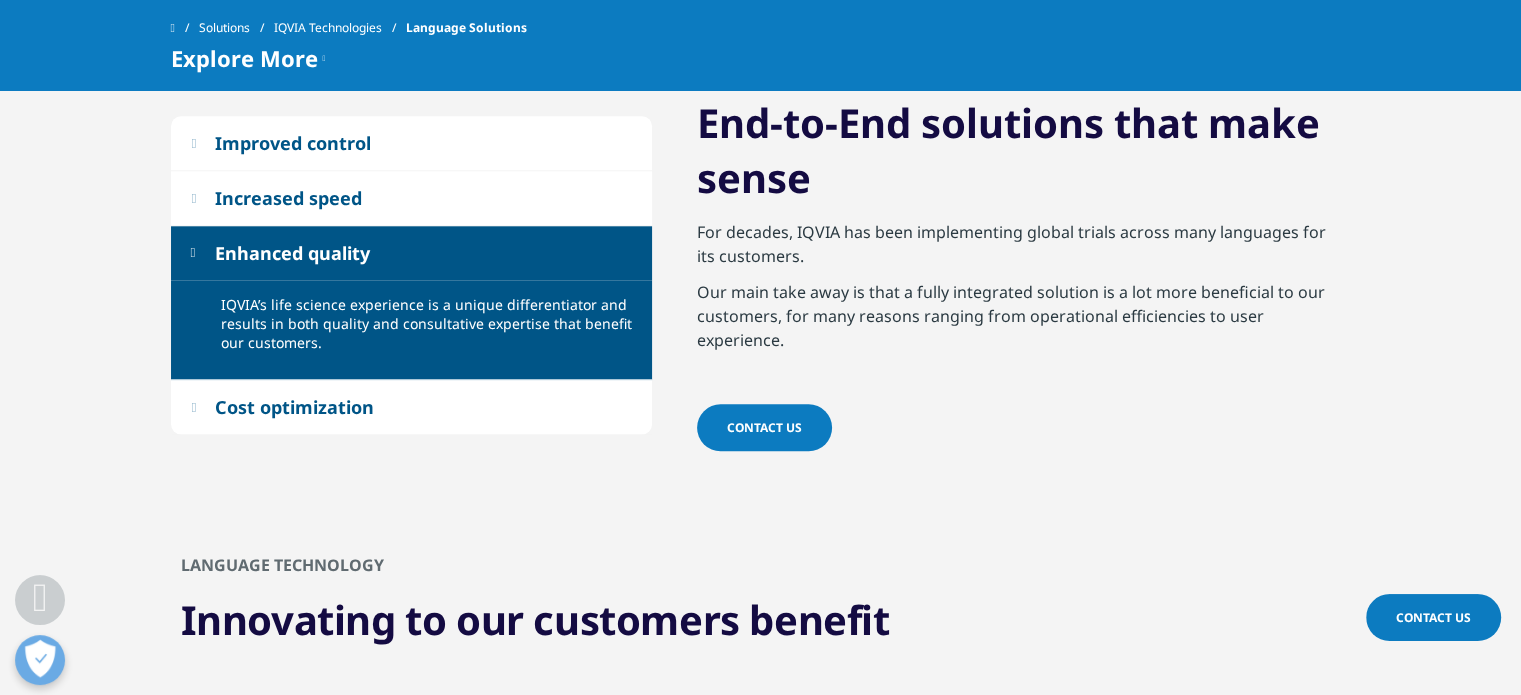 scroll, scrollTop: 2000, scrollLeft: 0, axis: vertical 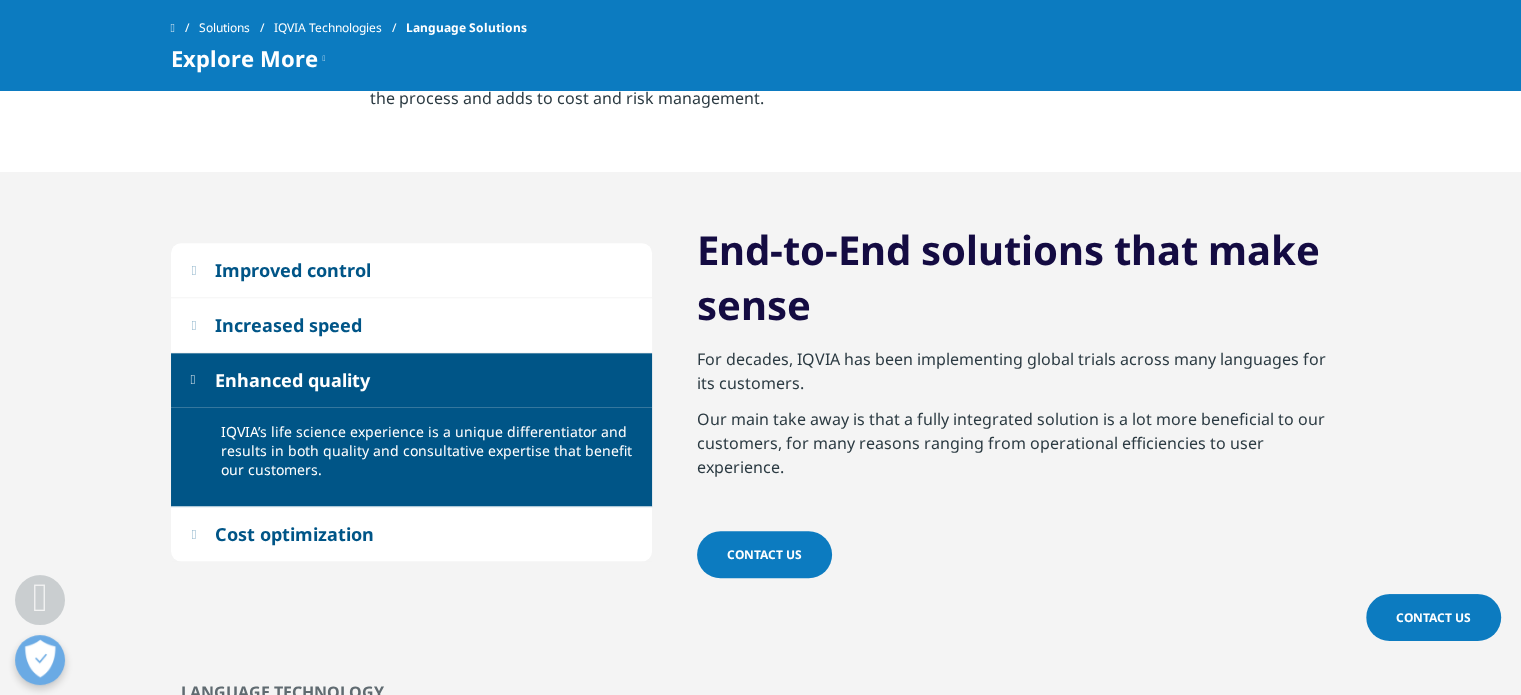 click on "Increased speed" at bounding box center (288, 325) 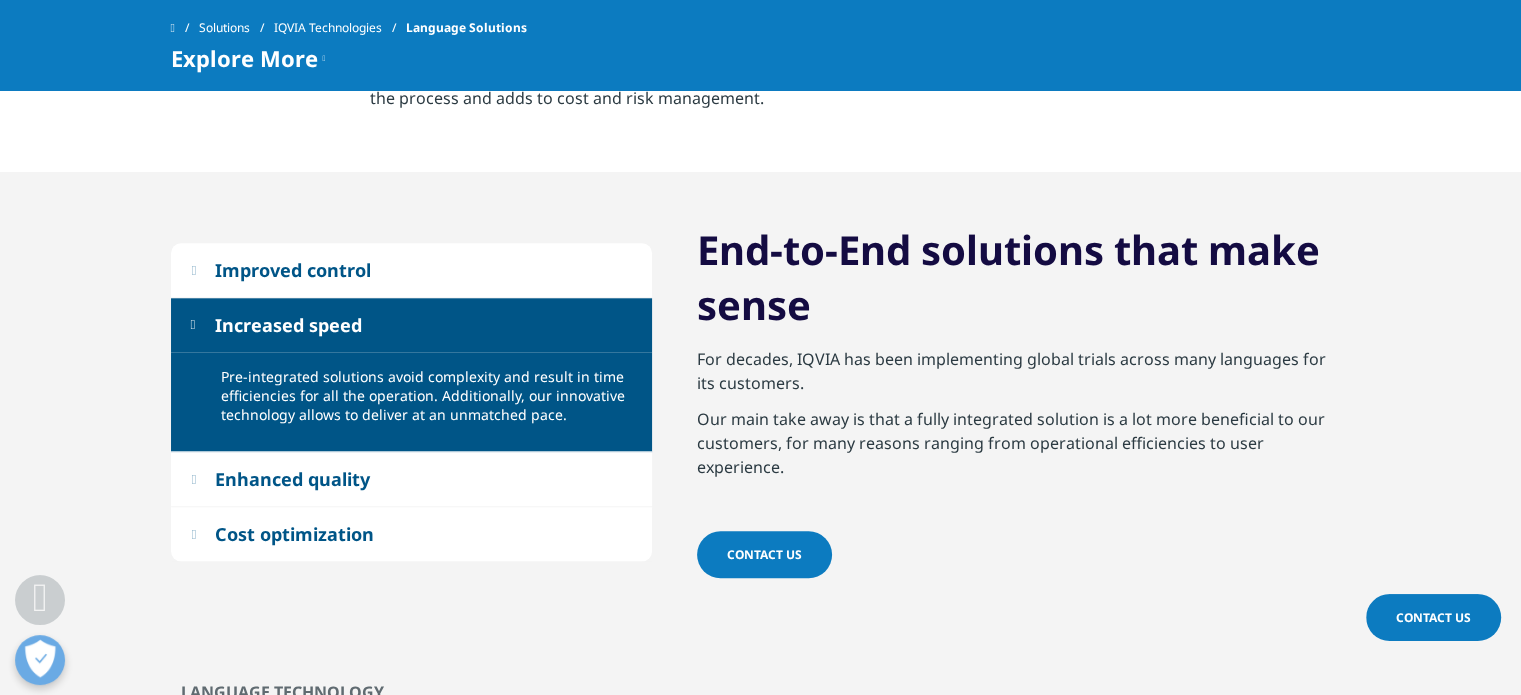 click on "Enhanced quality" at bounding box center [411, 479] 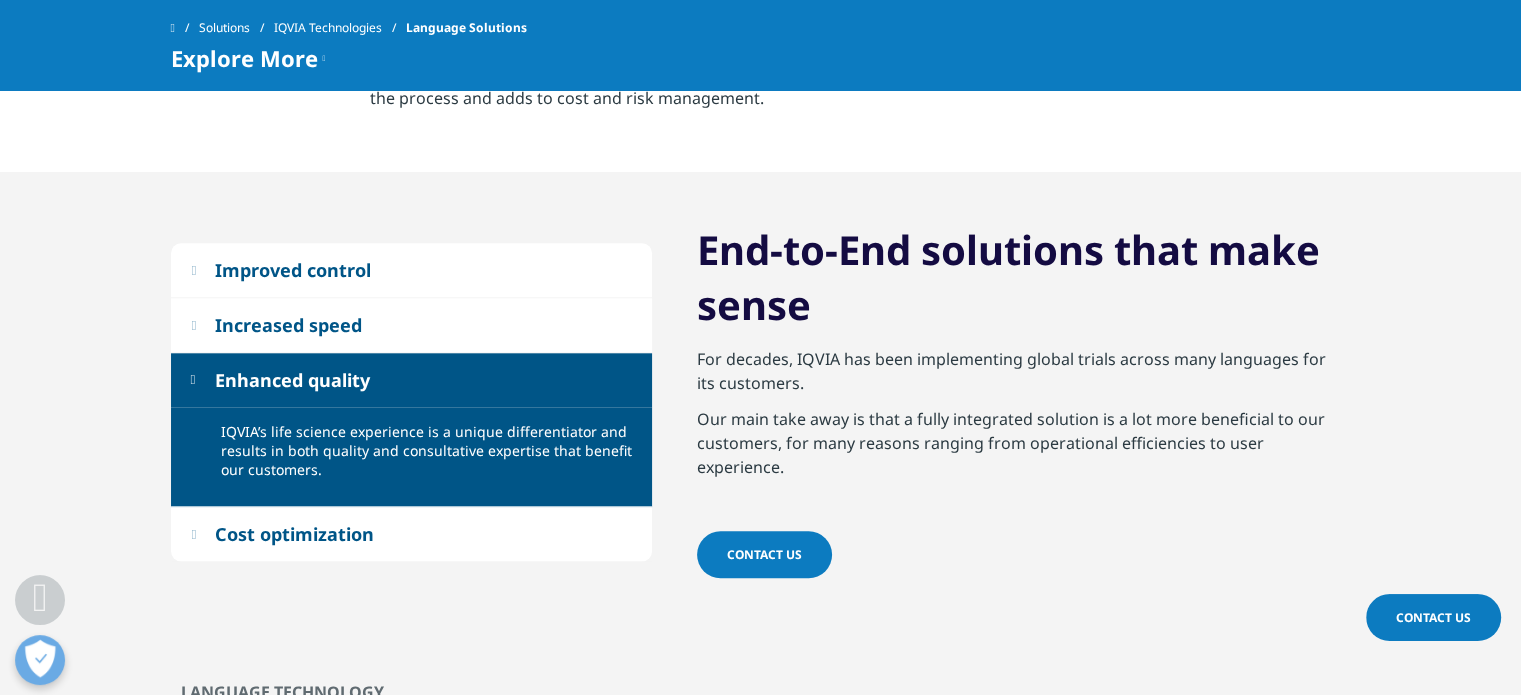 click on "Cost optimization" at bounding box center [294, 534] 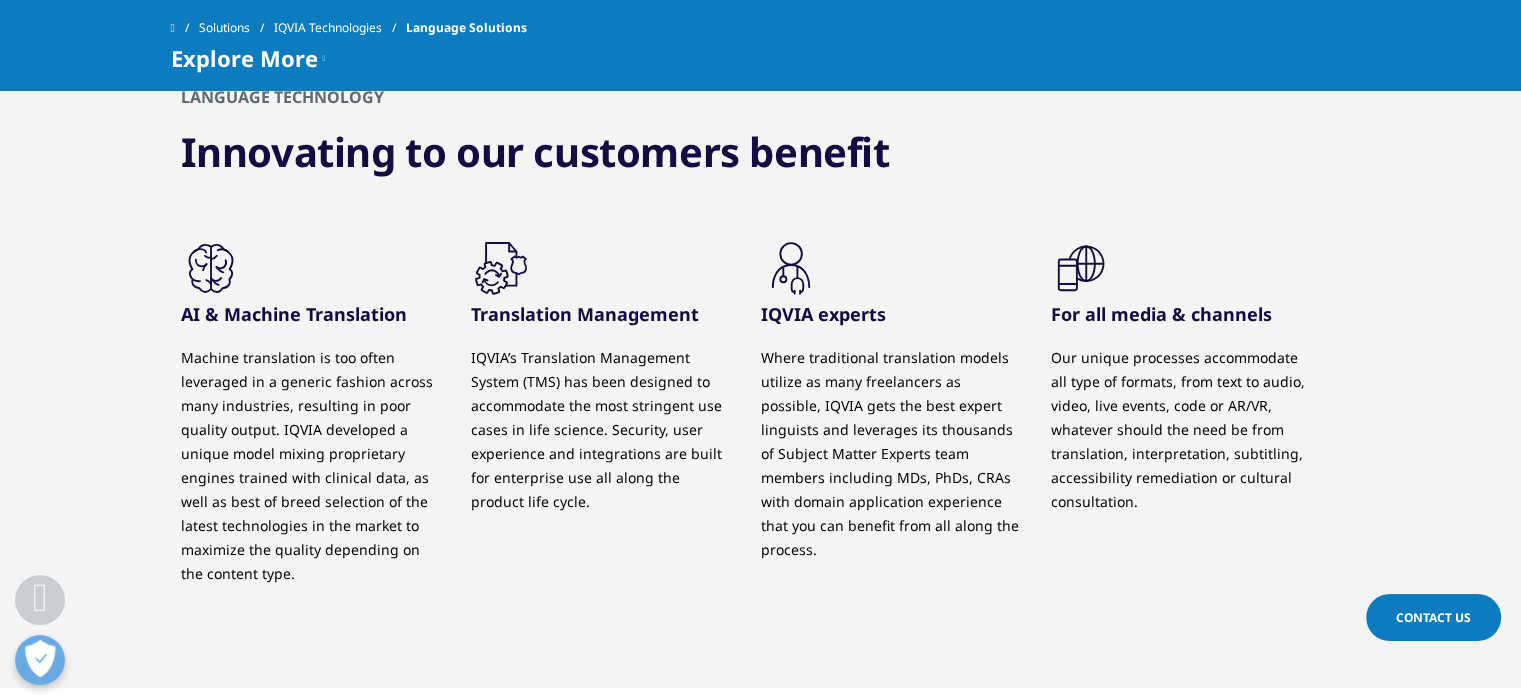 scroll, scrollTop: 2600, scrollLeft: 0, axis: vertical 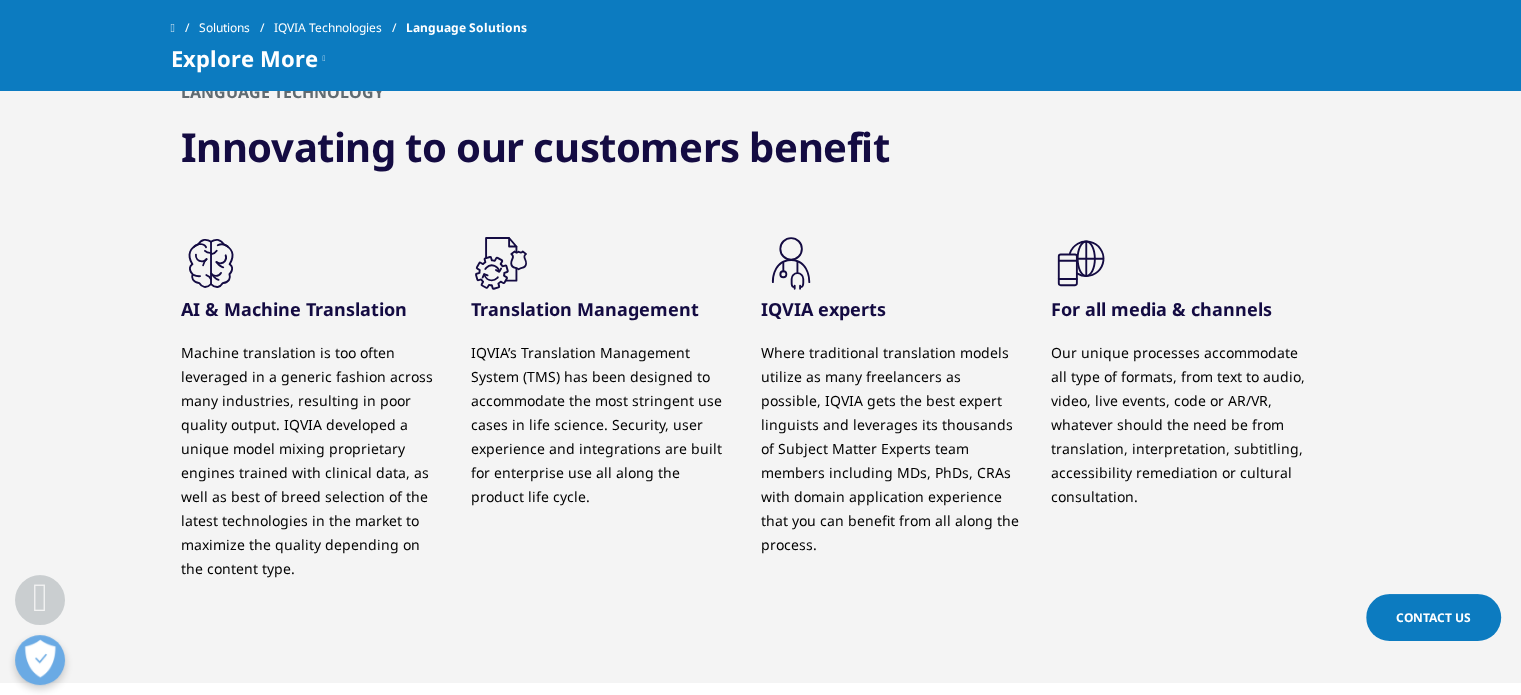 click on ".cls-1{fill:#231f20;}
Translation Management
IQVIA’s Translation Management System (TMS) has been designed to accommodate the most stringent use cases in life science. Security, user experience and integrations are built for enterprise use all along the product life cycle." at bounding box center (616, 380) 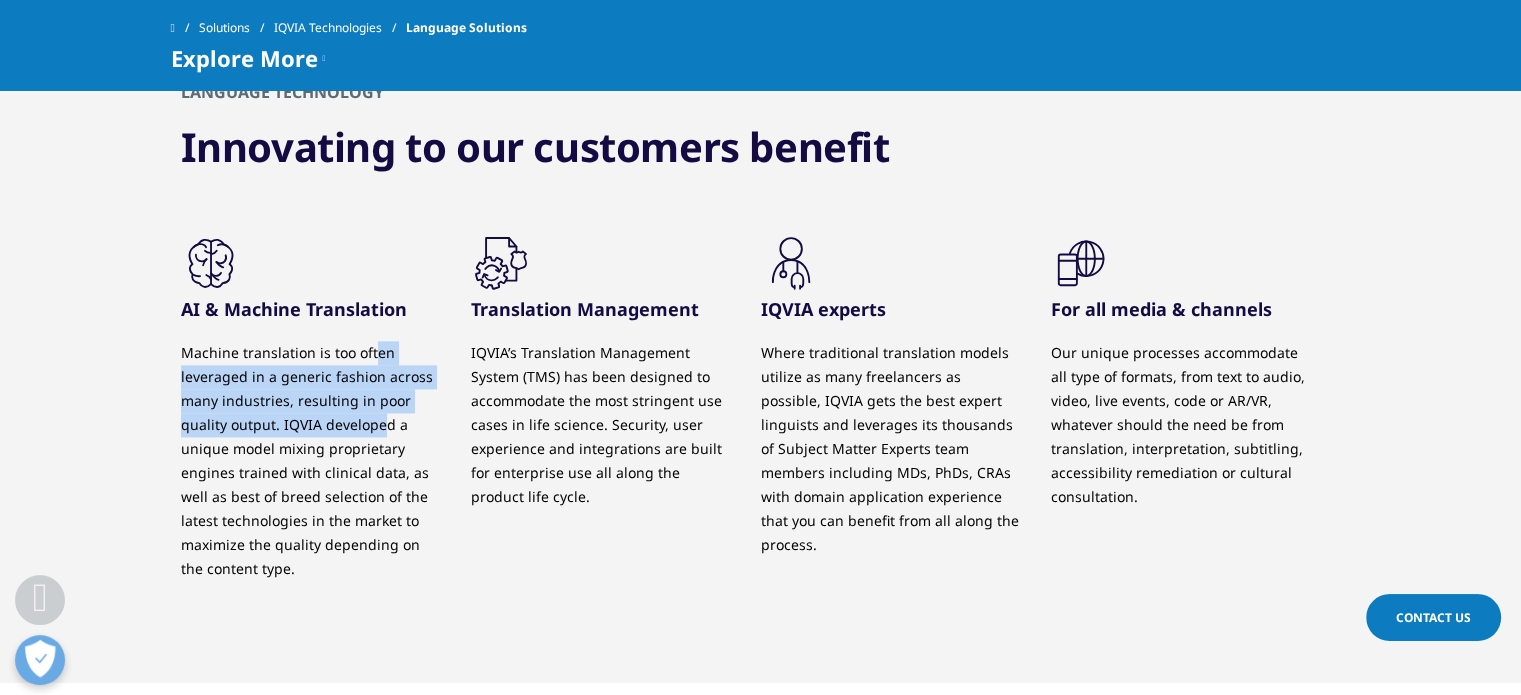 drag, startPoint x: 374, startPoint y: 346, endPoint x: 383, endPoint y: 427, distance: 81.49847 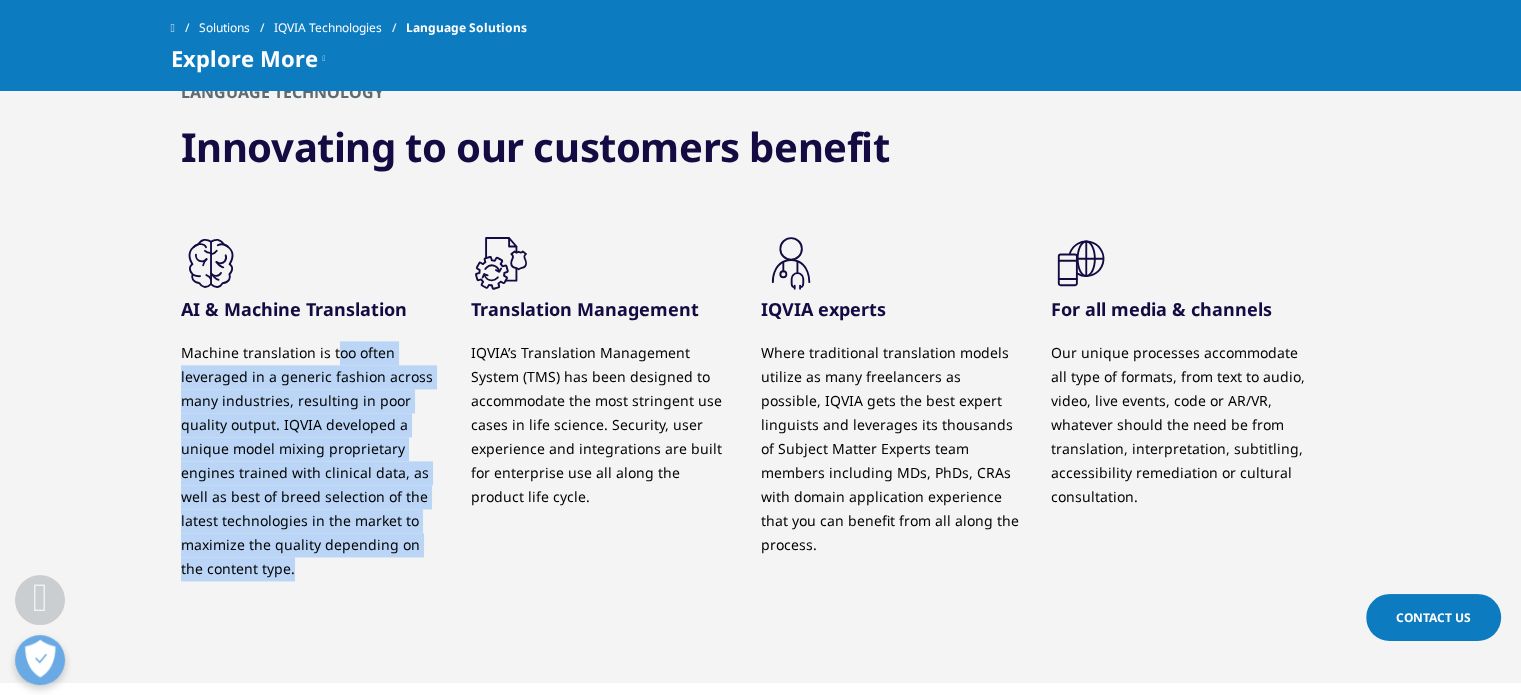 drag, startPoint x: 334, startPoint y: 358, endPoint x: 309, endPoint y: 569, distance: 212.47588 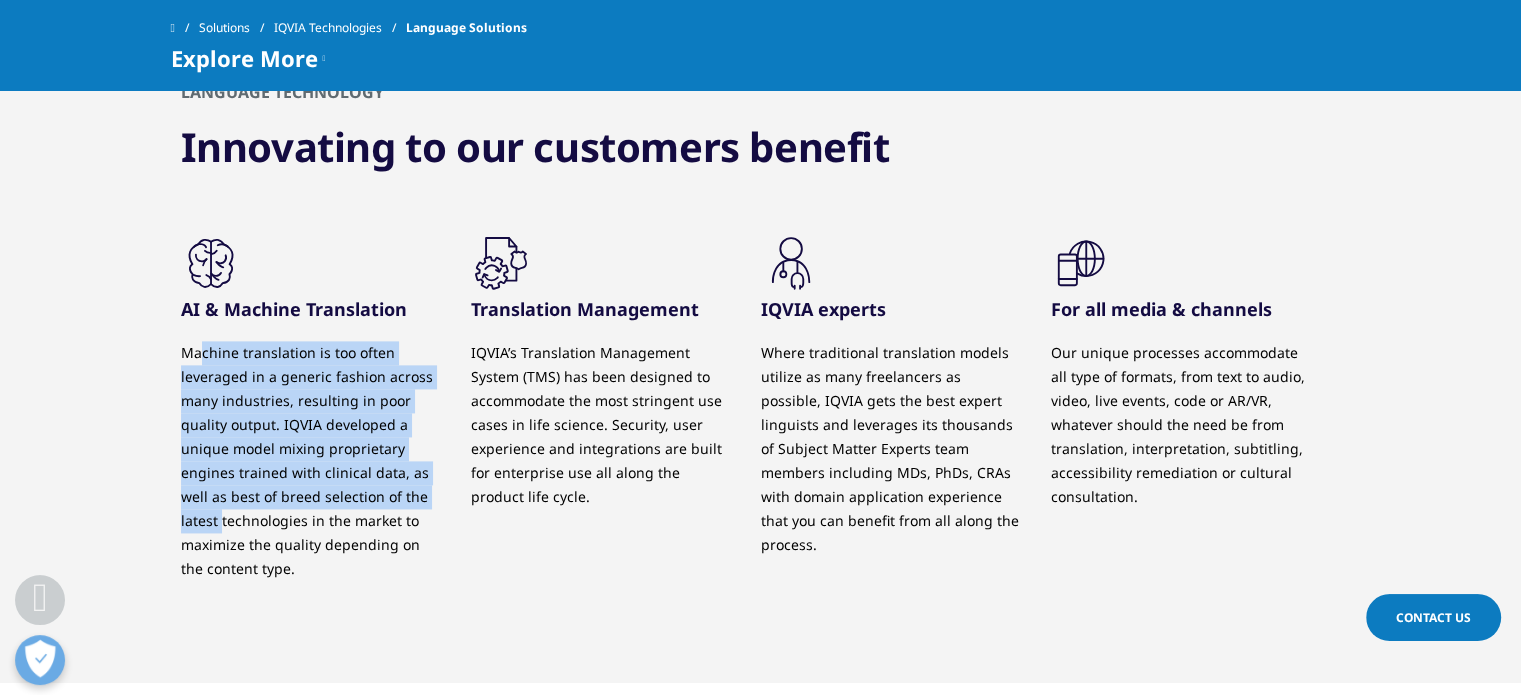 drag, startPoint x: 200, startPoint y: 339, endPoint x: 221, endPoint y: 523, distance: 185.19449 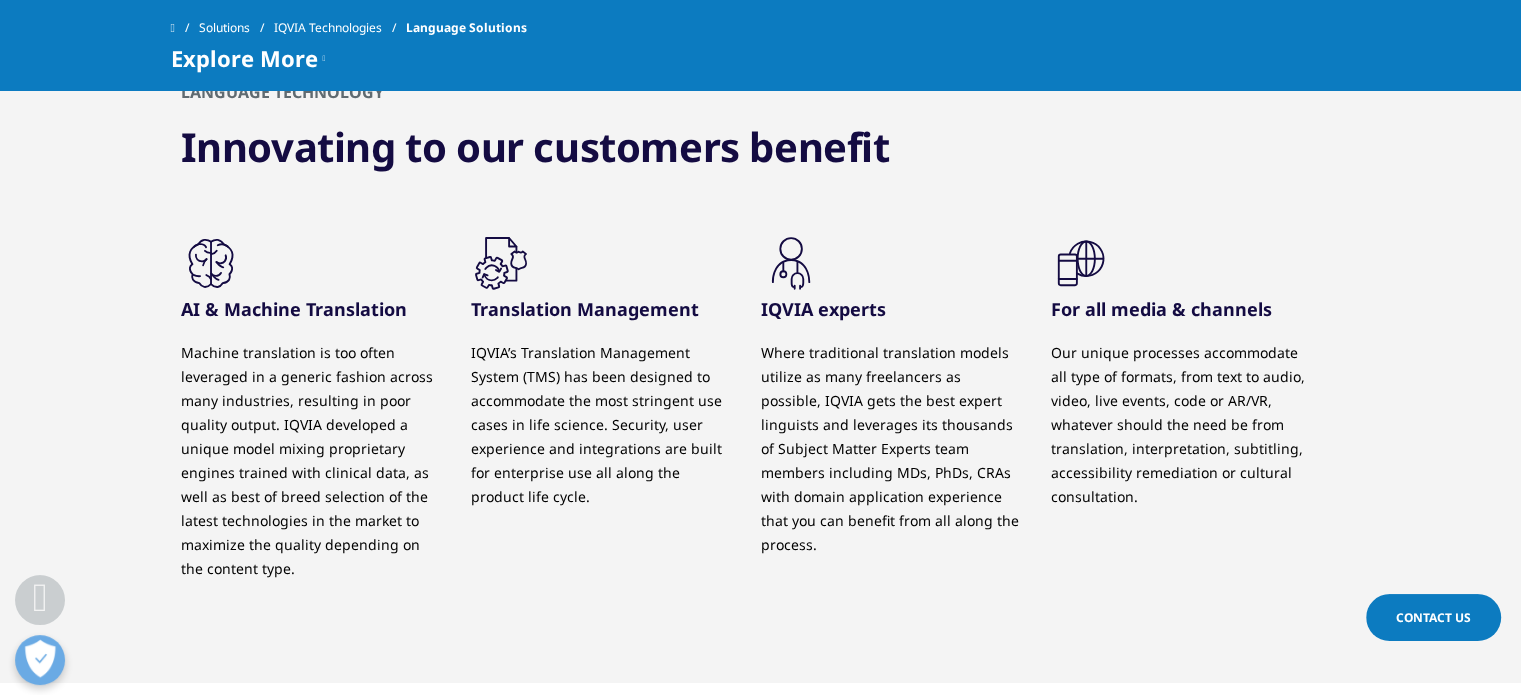 click on "Machine translation is too often leveraged in a generic fashion across many industries, resulting in poor quality output. IQVIA developed a unique model mixing proprietary engines trained with clinical data, as well as best of breed selection of the latest technologies in the market to maximize the quality depending on the content type." at bounding box center [311, 461] 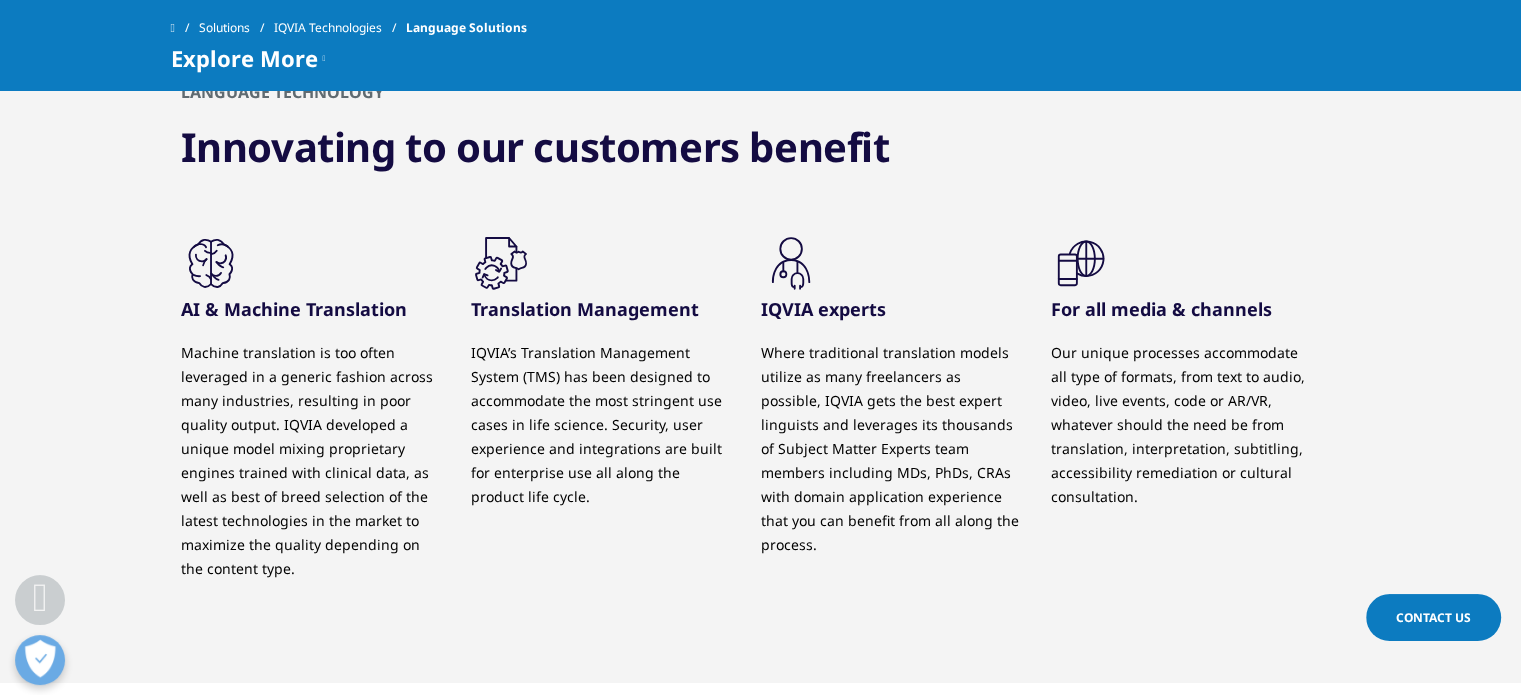 click on "Machine translation is too often leveraged in a generic fashion across many industries, resulting in poor quality output. IQVIA developed a unique model mixing proprietary engines trained with clinical data, as well as best of breed selection of the latest technologies in the market to maximize the quality depending on the content type." at bounding box center (311, 461) 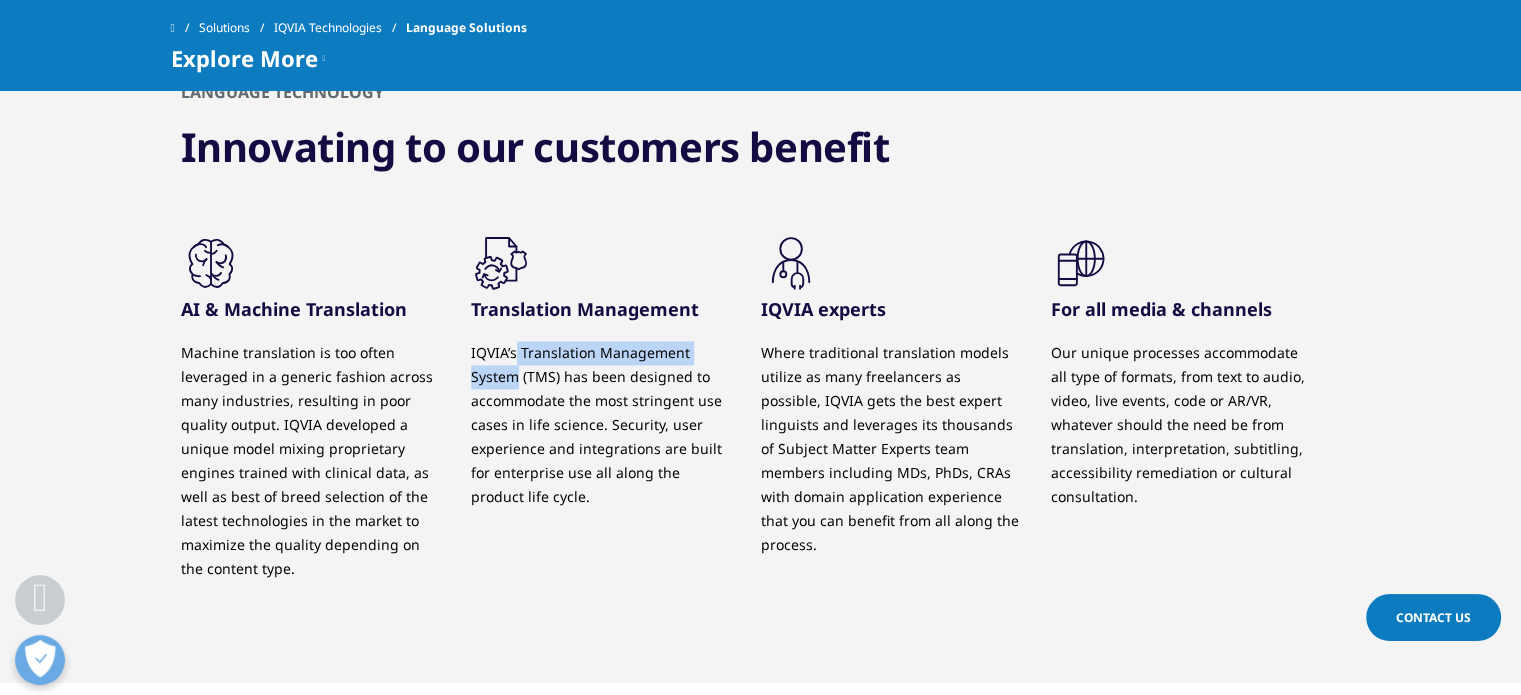 drag, startPoint x: 513, startPoint y: 351, endPoint x: 513, endPoint y: 384, distance: 33 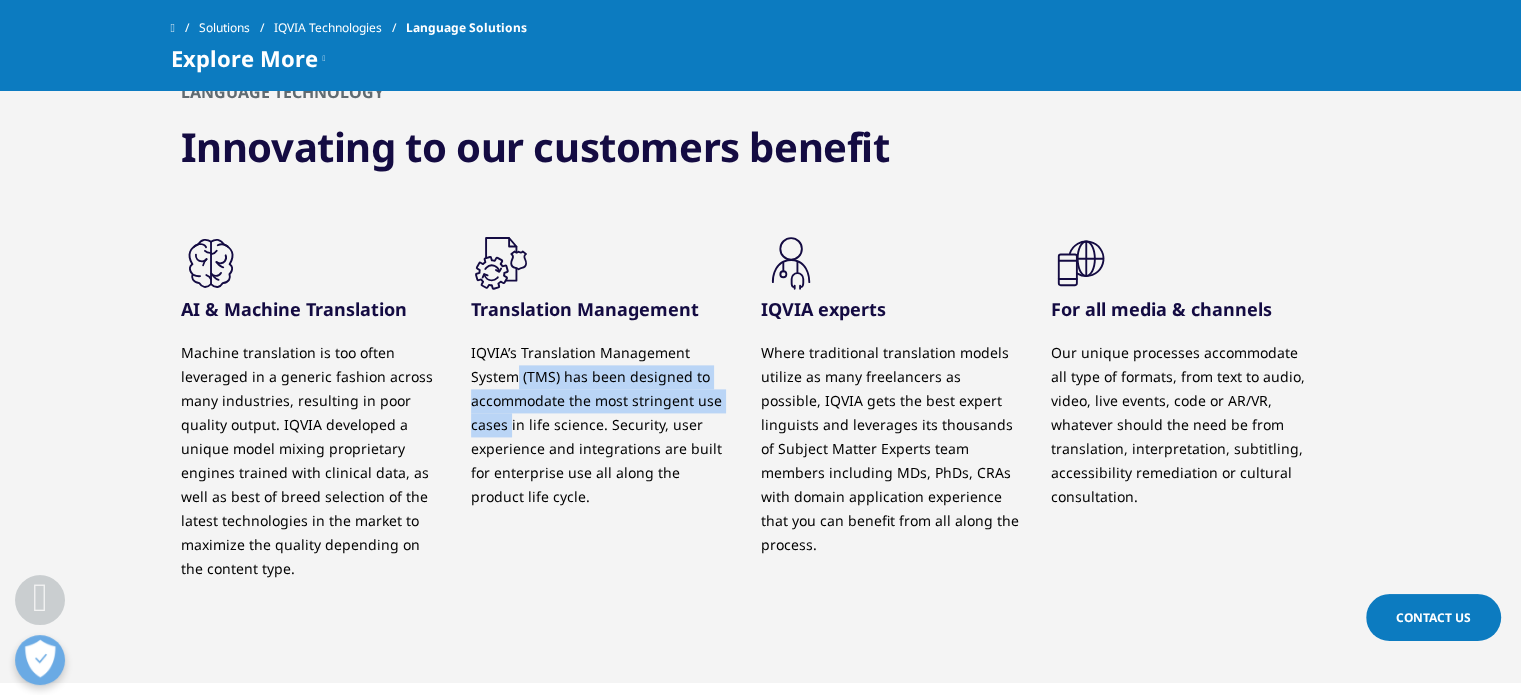 drag, startPoint x: 513, startPoint y: 384, endPoint x: 511, endPoint y: 427, distance: 43.046486 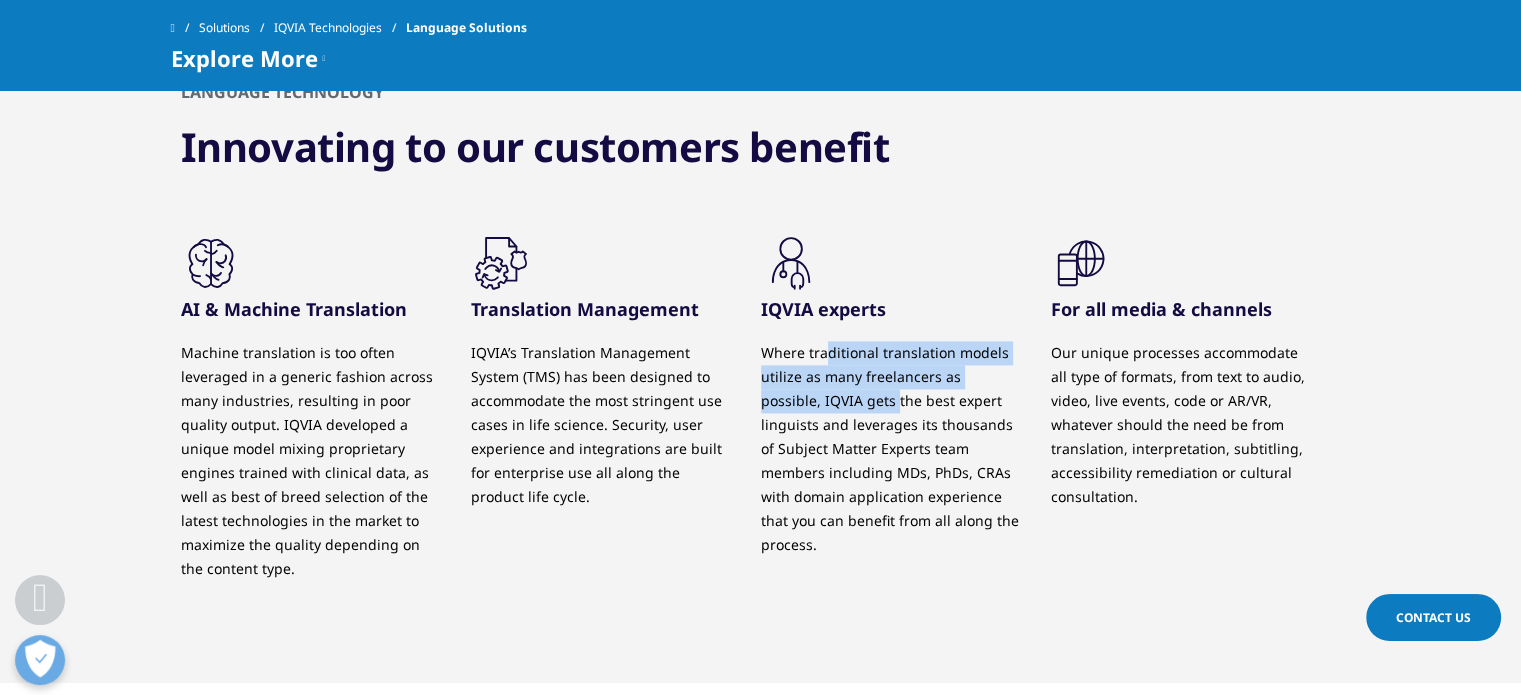 drag, startPoint x: 823, startPoint y: 356, endPoint x: 836, endPoint y: 389, distance: 35.468296 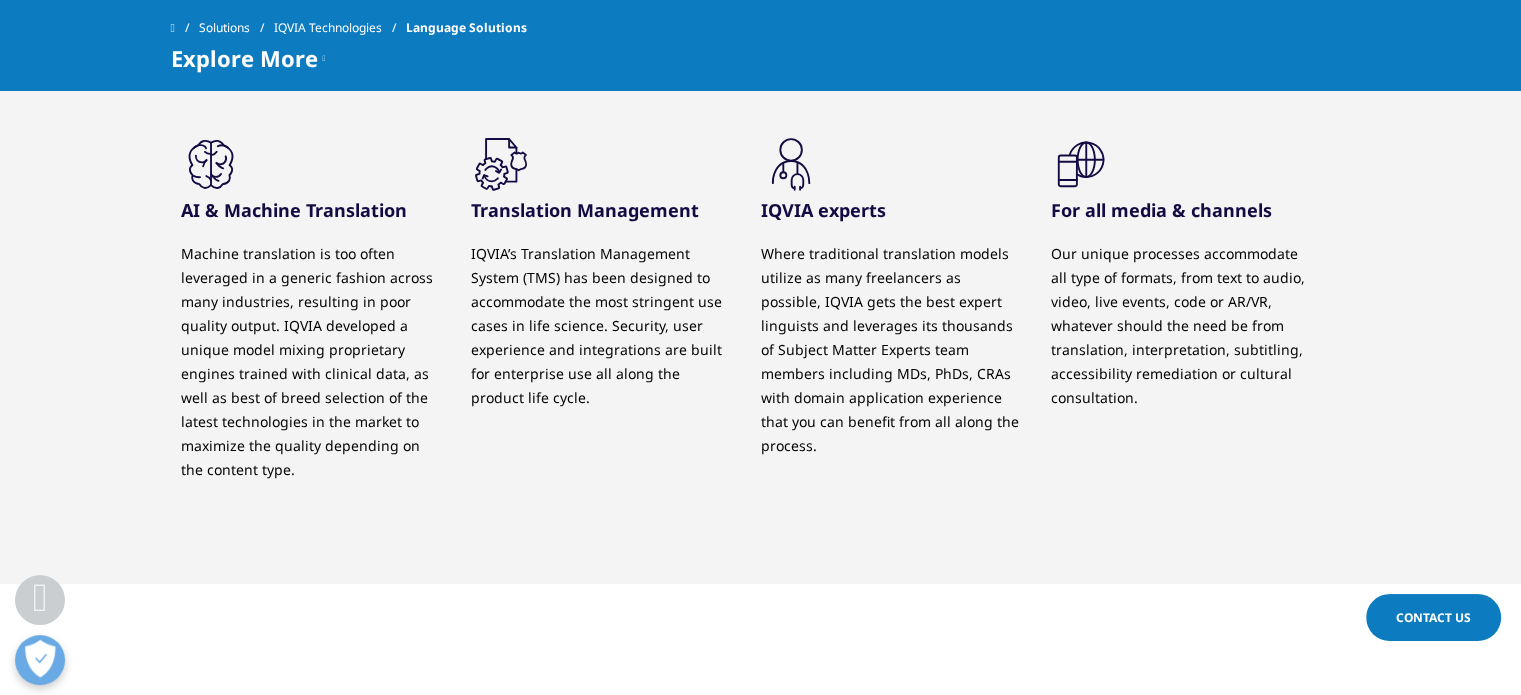 scroll, scrollTop: 2700, scrollLeft: 0, axis: vertical 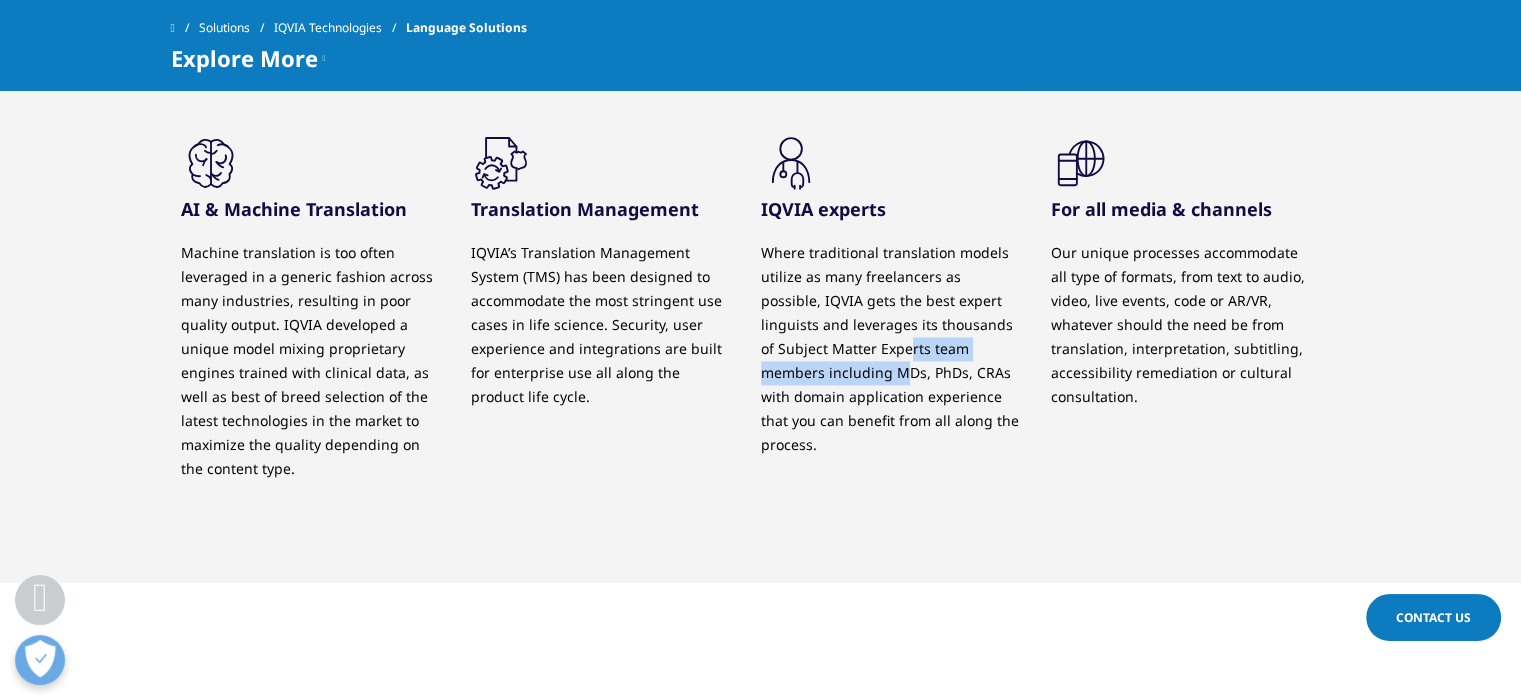 drag, startPoint x: 837, startPoint y: 344, endPoint x: 842, endPoint y: 372, distance: 28.442924 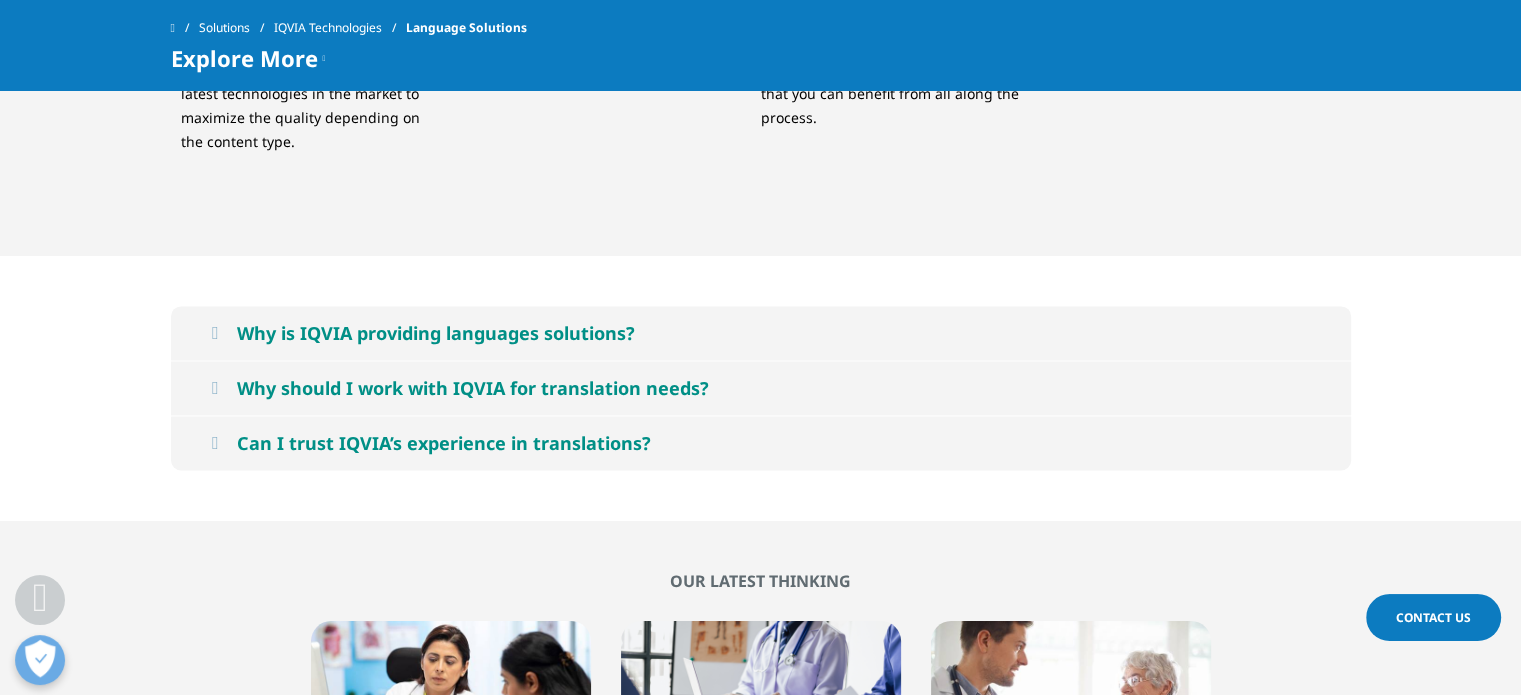 scroll, scrollTop: 3100, scrollLeft: 0, axis: vertical 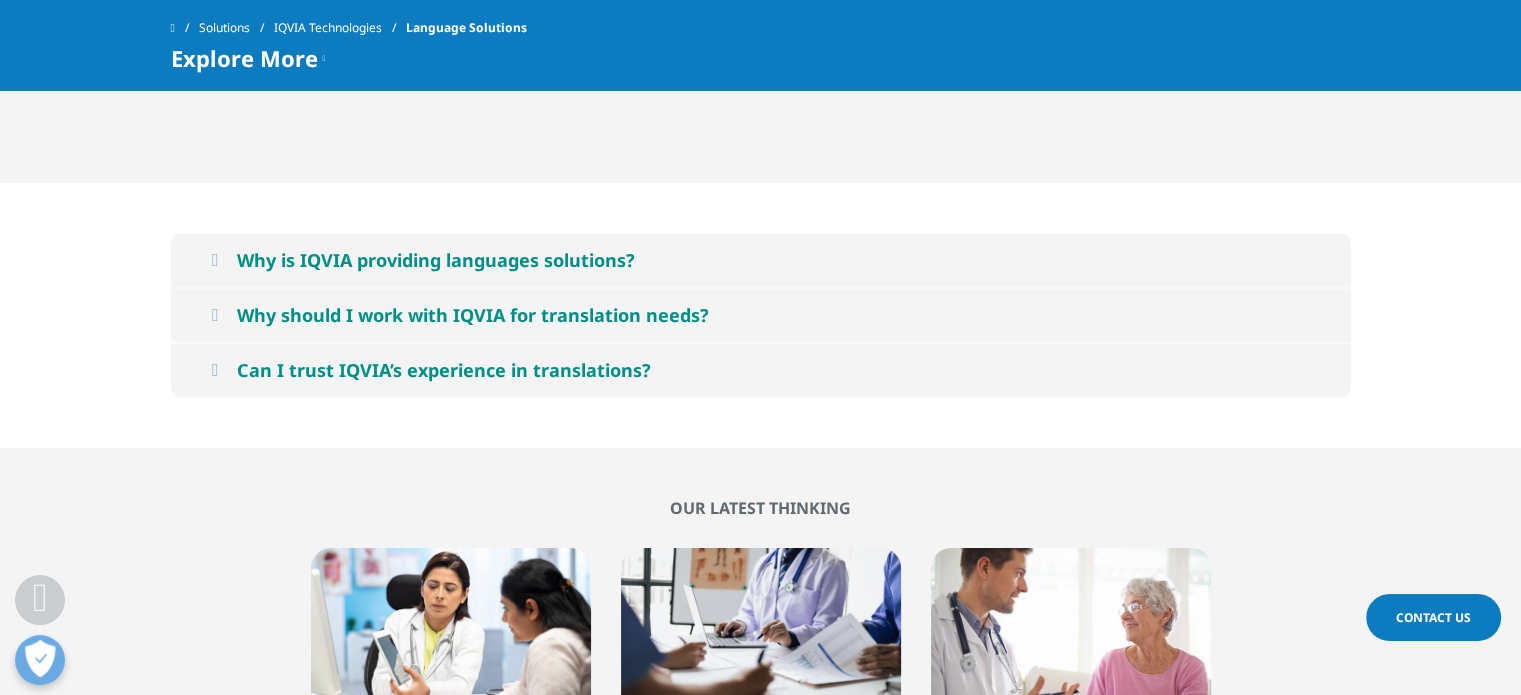 click on "Why is IQVIA providing languages solutions?" at bounding box center (436, 260) 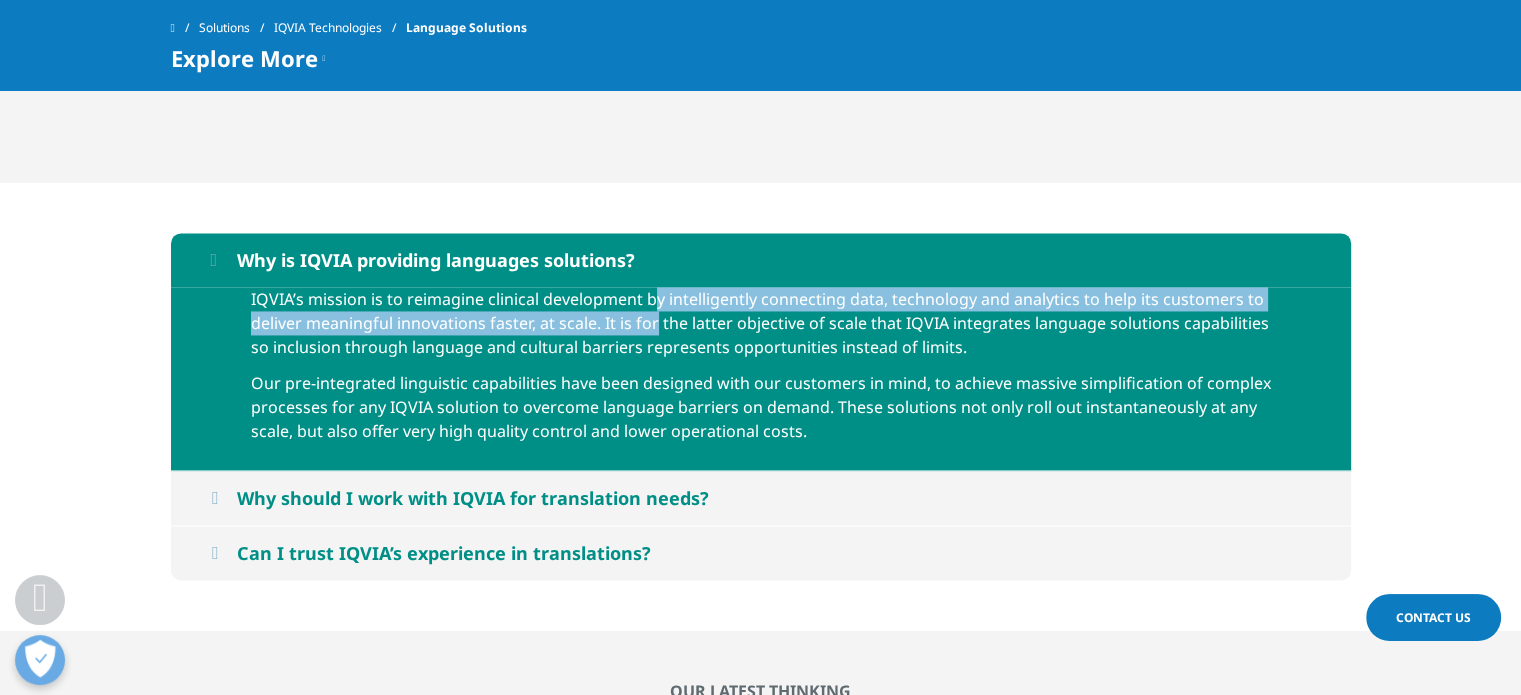 drag, startPoint x: 650, startPoint y: 295, endPoint x: 653, endPoint y: 329, distance: 34.132095 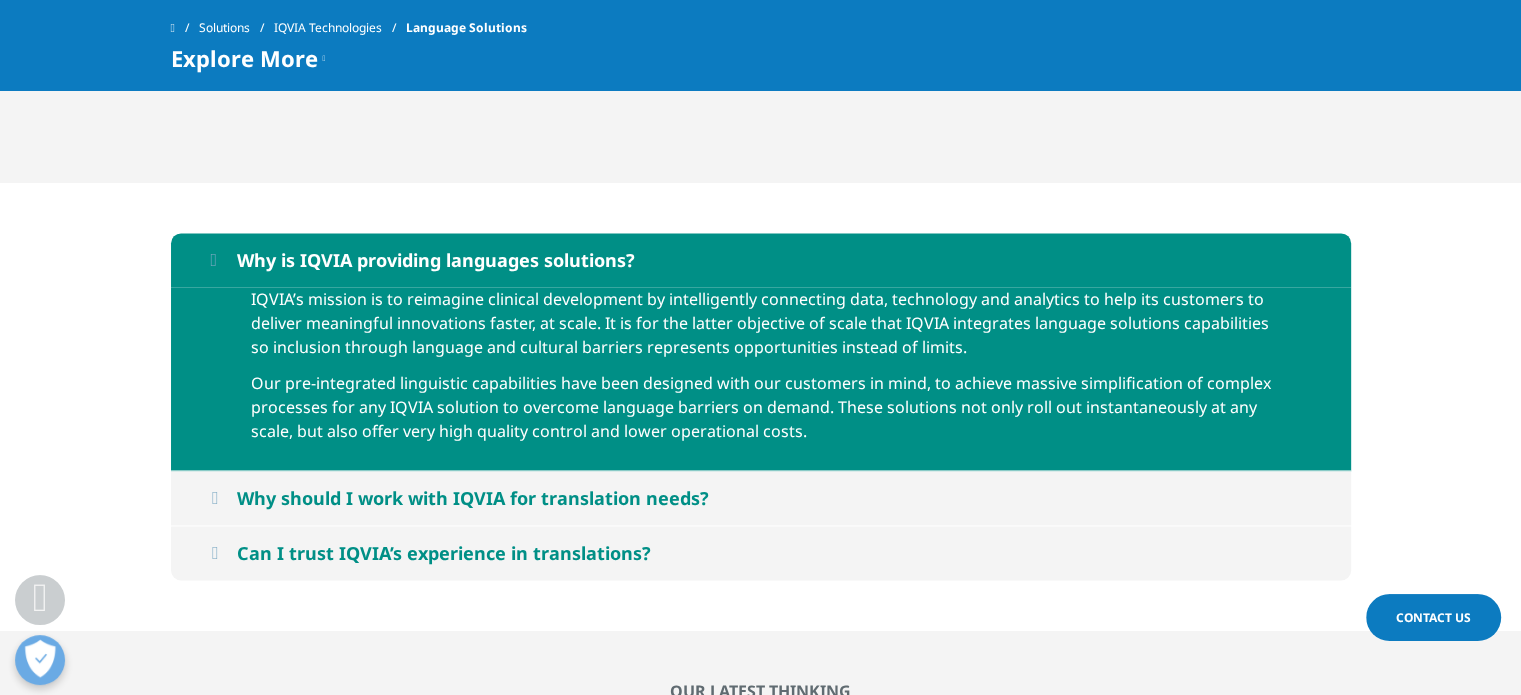 click on "IQVIA’s mission is to reimagine clinical development by intelligently connecting data, technology and analytics to help its customers to deliver meaningful innovations faster, at scale. It is for the latter objective of scale that IQVIA integrates language solutions capabilities so inclusion through language and cultural barriers represents opportunities instead of limits." at bounding box center (761, 329) 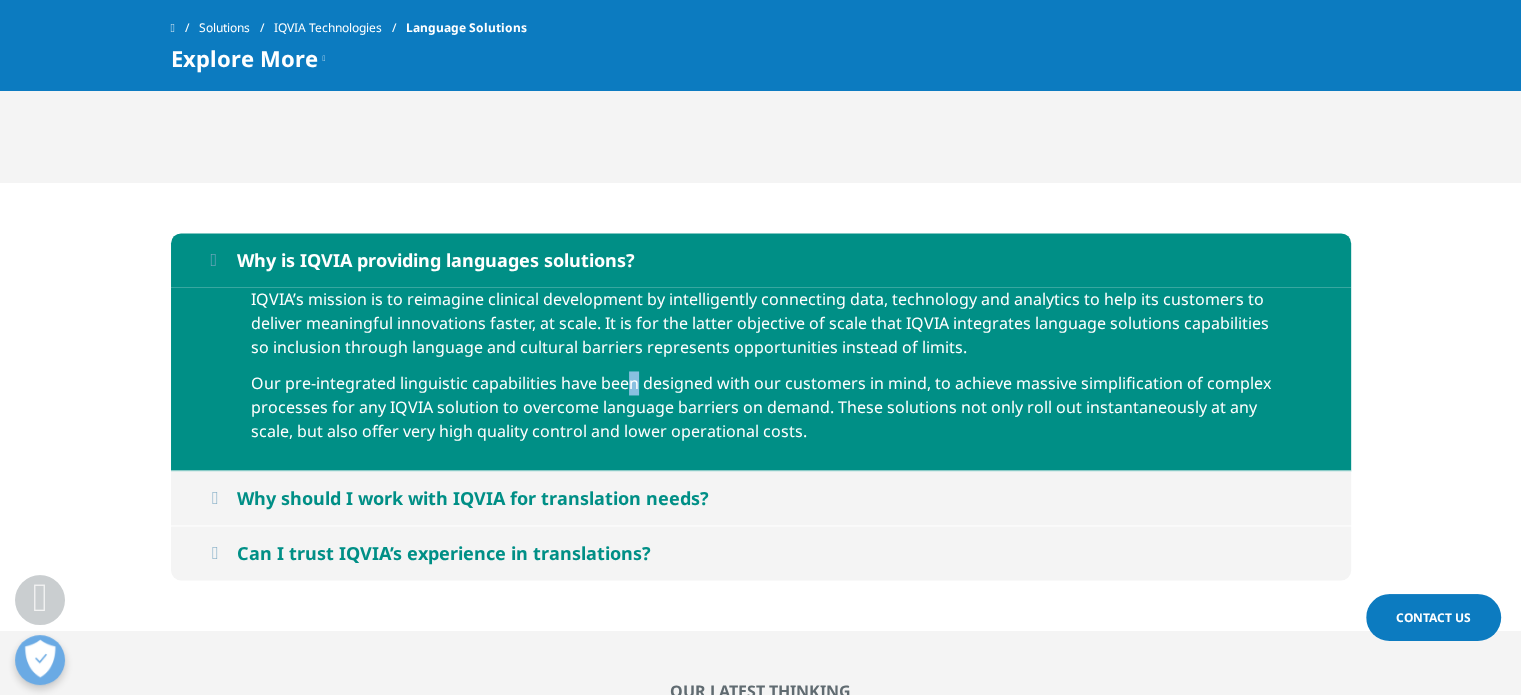 click on "Our pre-integrated linguistic capabilities have been designed with our customers in mind, to achieve massive simplification of complex processes for any IQVIA solution to overcome language barriers on demand. These solutions not only roll out instantaneously at any scale, but also offer very high quality control and lower operational costs." at bounding box center [761, 413] 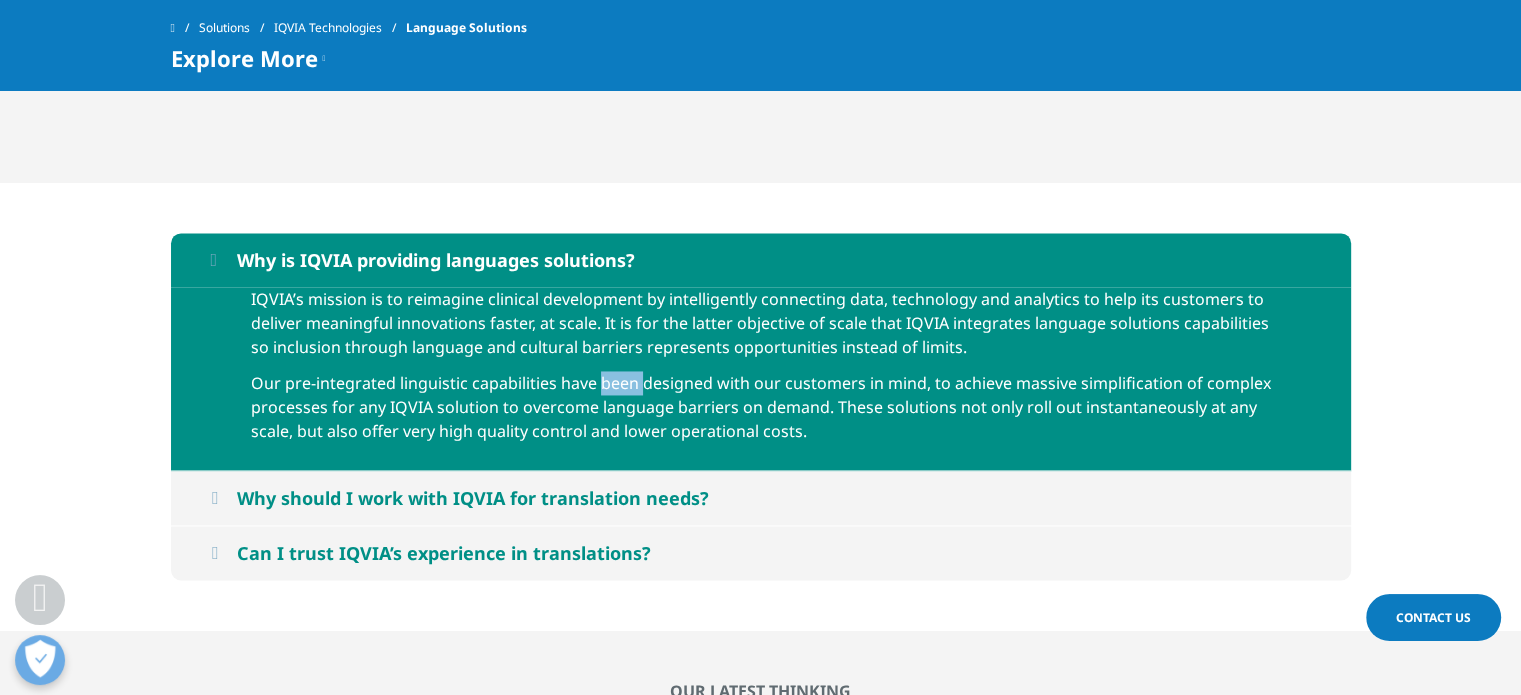 click on "Our pre-integrated linguistic capabilities have been designed with our customers in mind, to achieve massive simplification of complex processes for any IQVIA solution to overcome language barriers on demand. These solutions not only roll out instantaneously at any scale, but also offer very high quality control and lower operational costs." at bounding box center [761, 413] 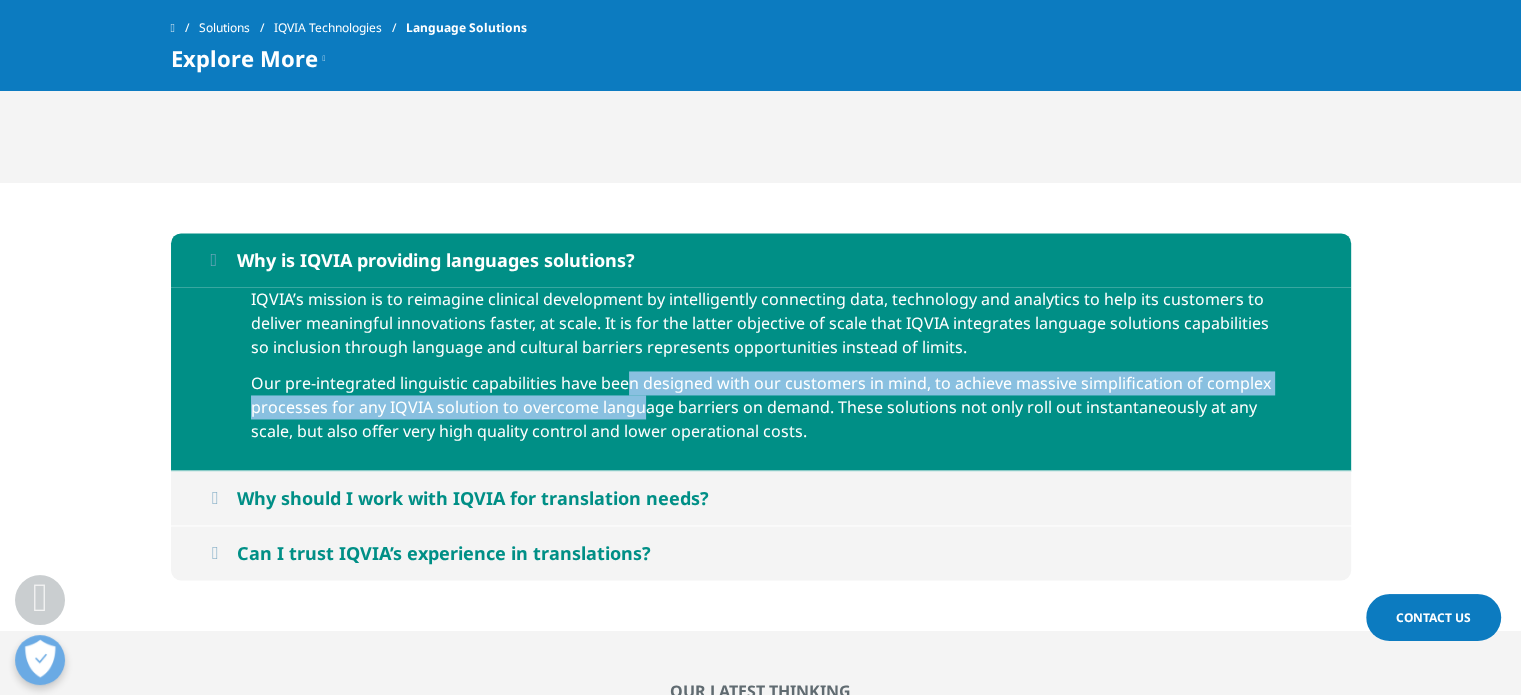 drag, startPoint x: 624, startPoint y: 379, endPoint x: 637, endPoint y: 392, distance: 18.384777 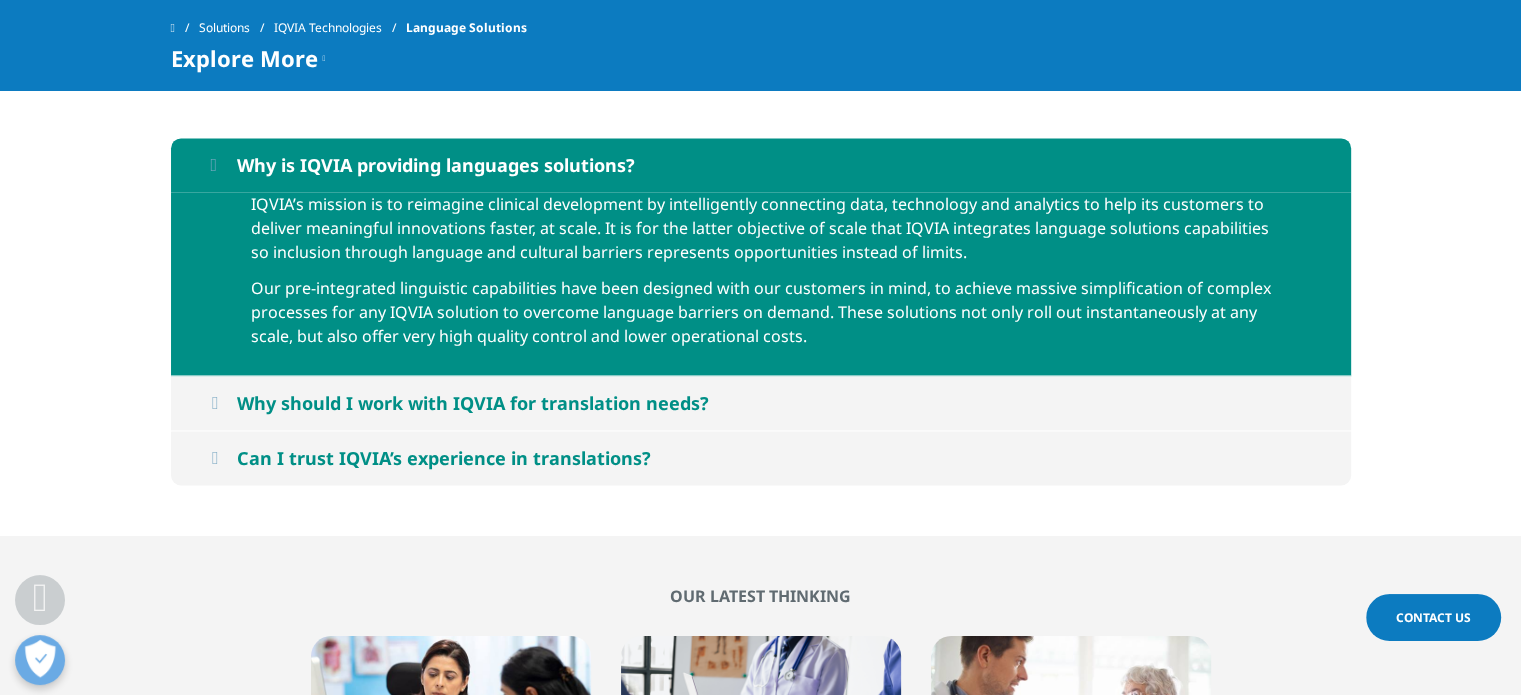 scroll, scrollTop: 3200, scrollLeft: 0, axis: vertical 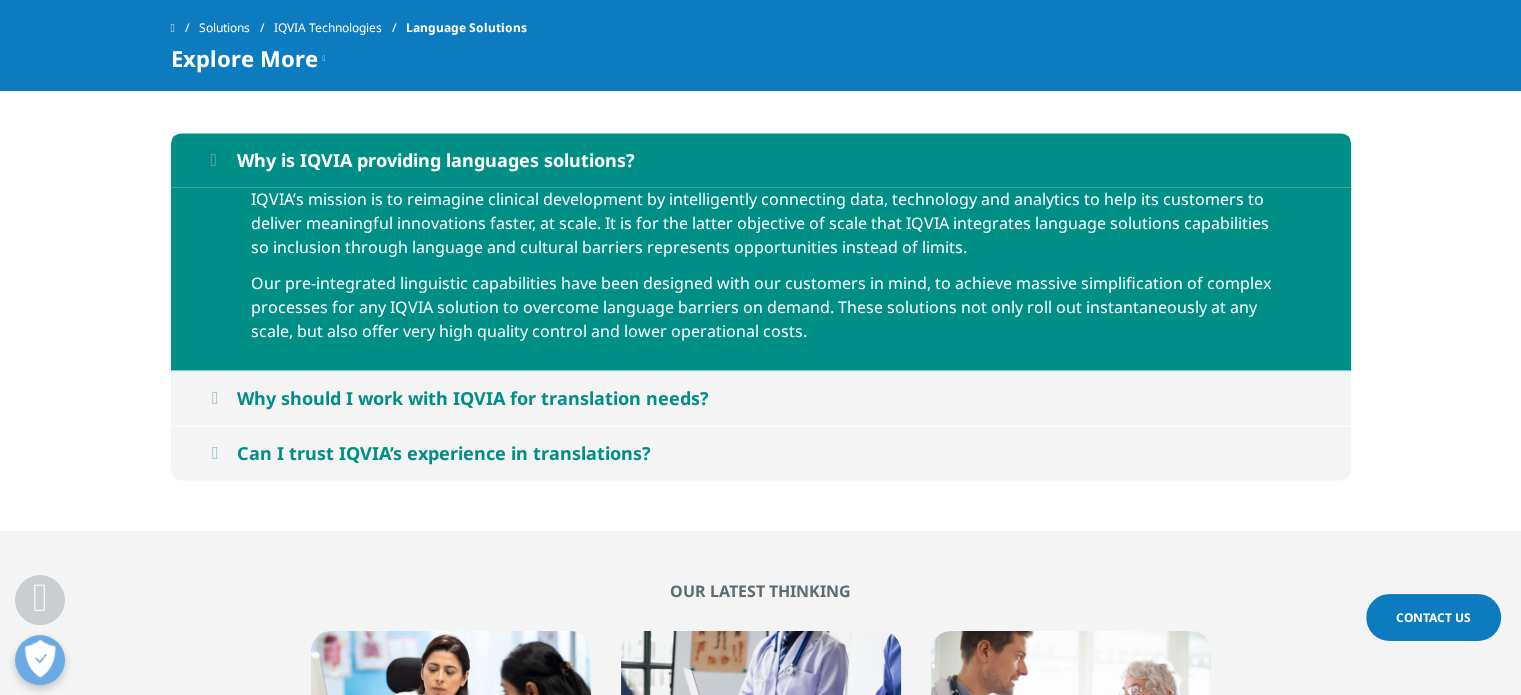 click on "Why should I work with IQVIA for translation needs?" at bounding box center [473, 398] 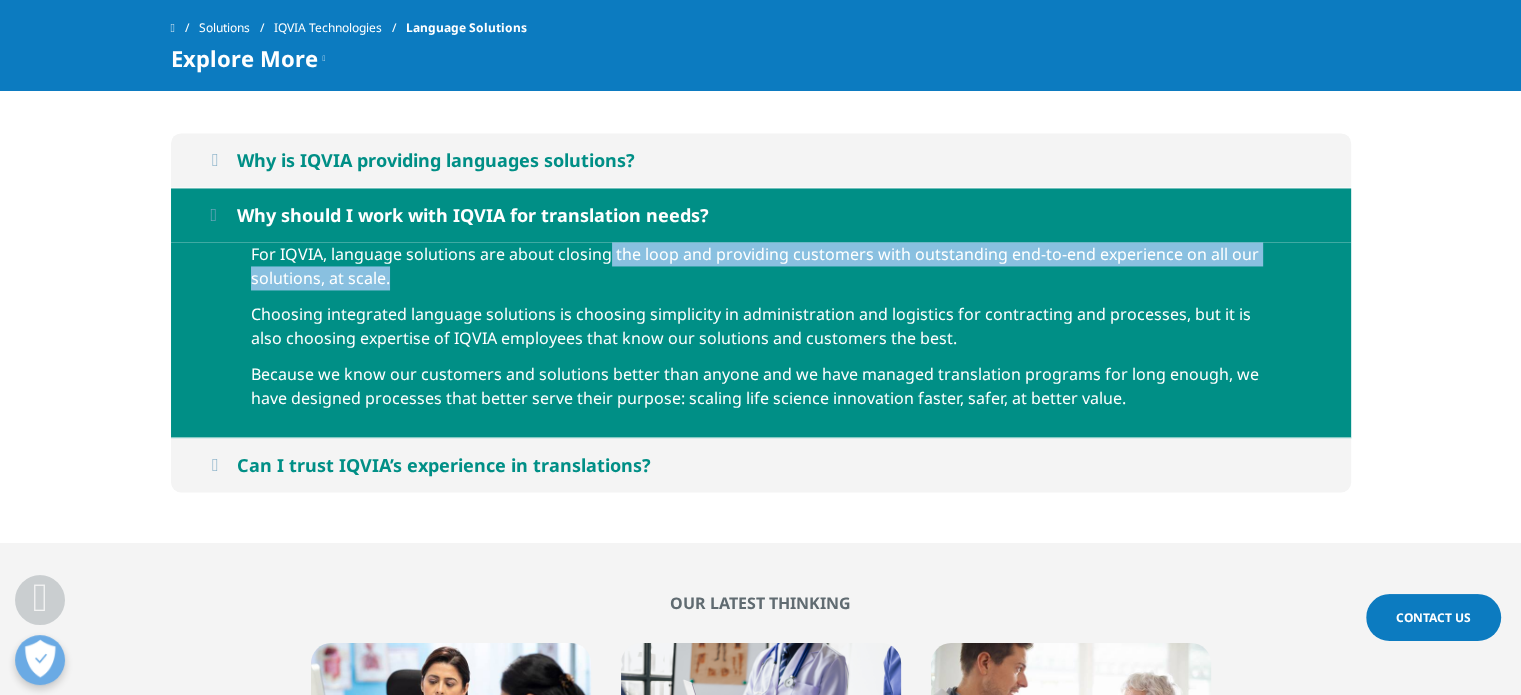drag, startPoint x: 608, startPoint y: 255, endPoint x: 615, endPoint y: 285, distance: 30.805843 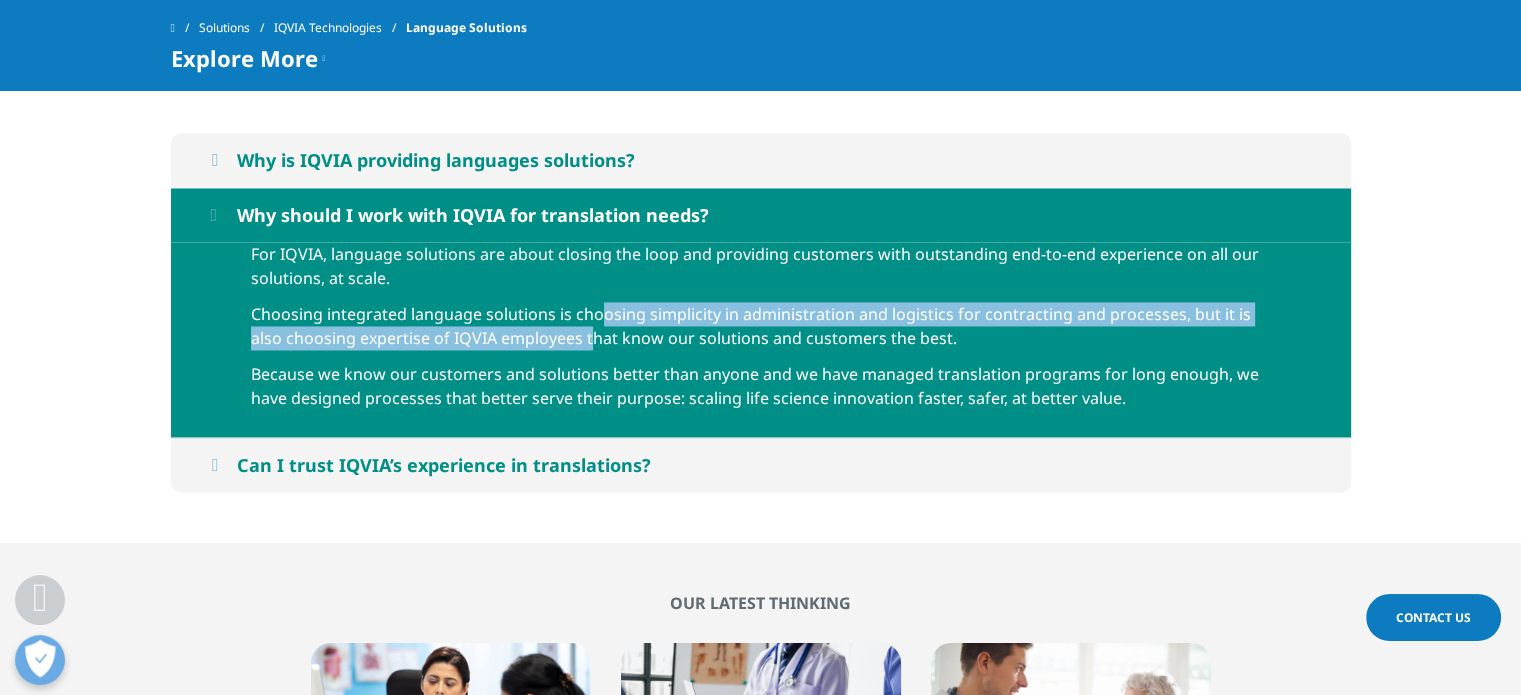drag, startPoint x: 599, startPoint y: 319, endPoint x: 591, endPoint y: 358, distance: 39.812057 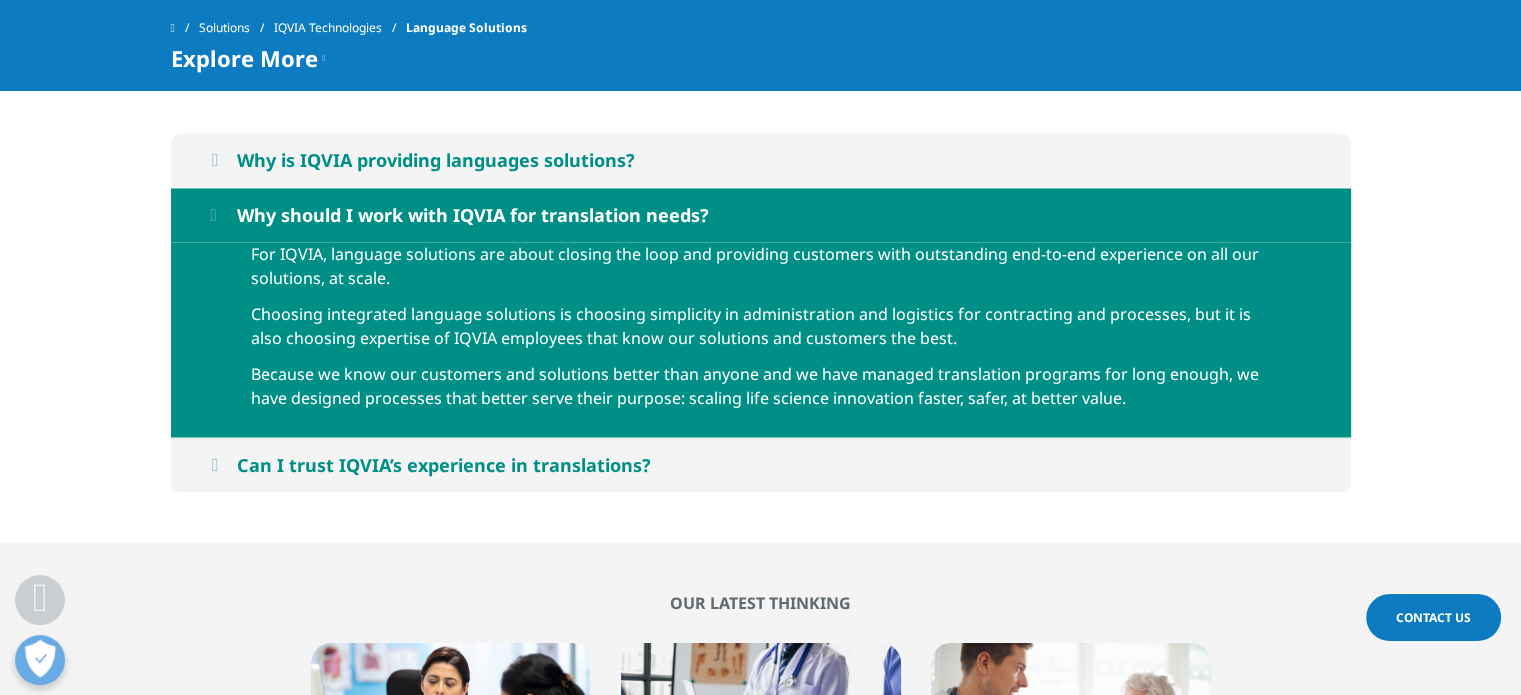 click on "Can I trust IQVIA’s experience in translations?" at bounding box center (444, 465) 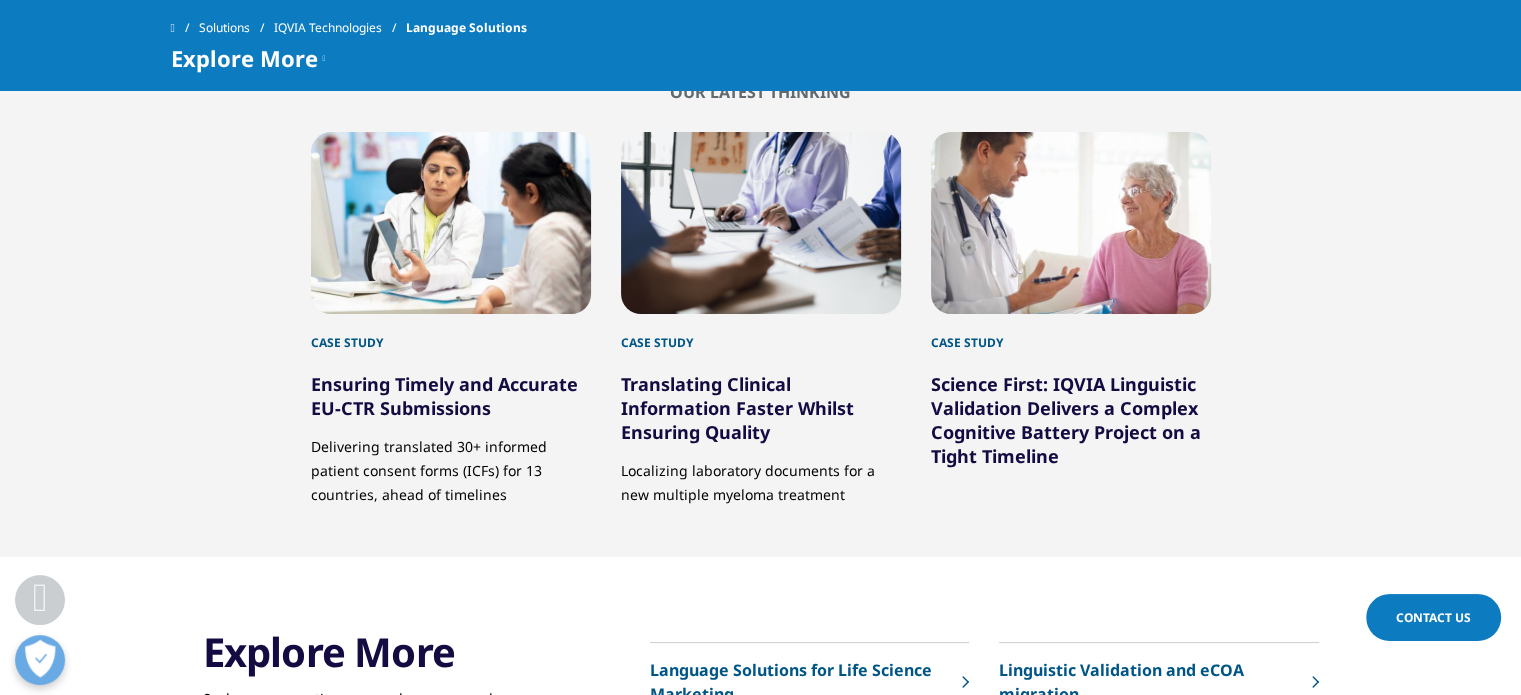 scroll, scrollTop: 3800, scrollLeft: 0, axis: vertical 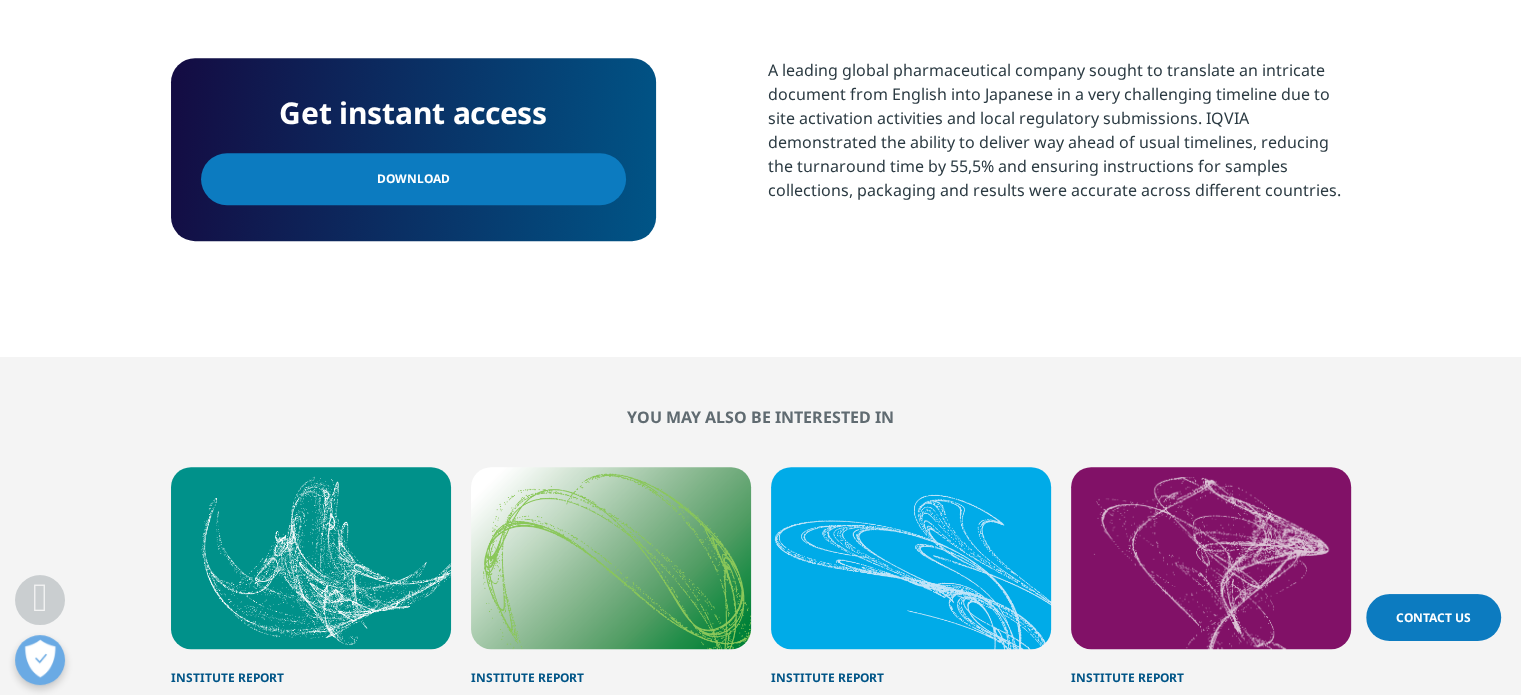 click on "Download" at bounding box center [413, 179] 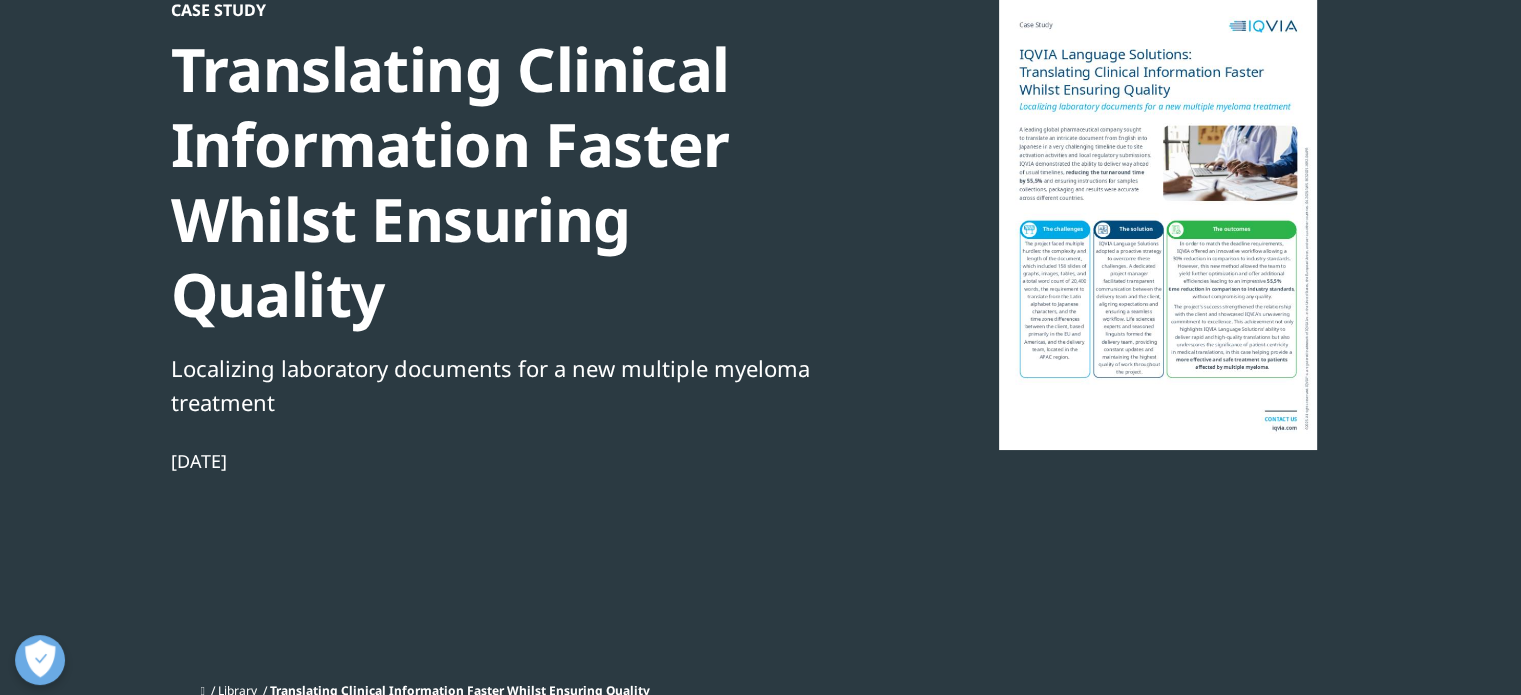 scroll, scrollTop: 200, scrollLeft: 0, axis: vertical 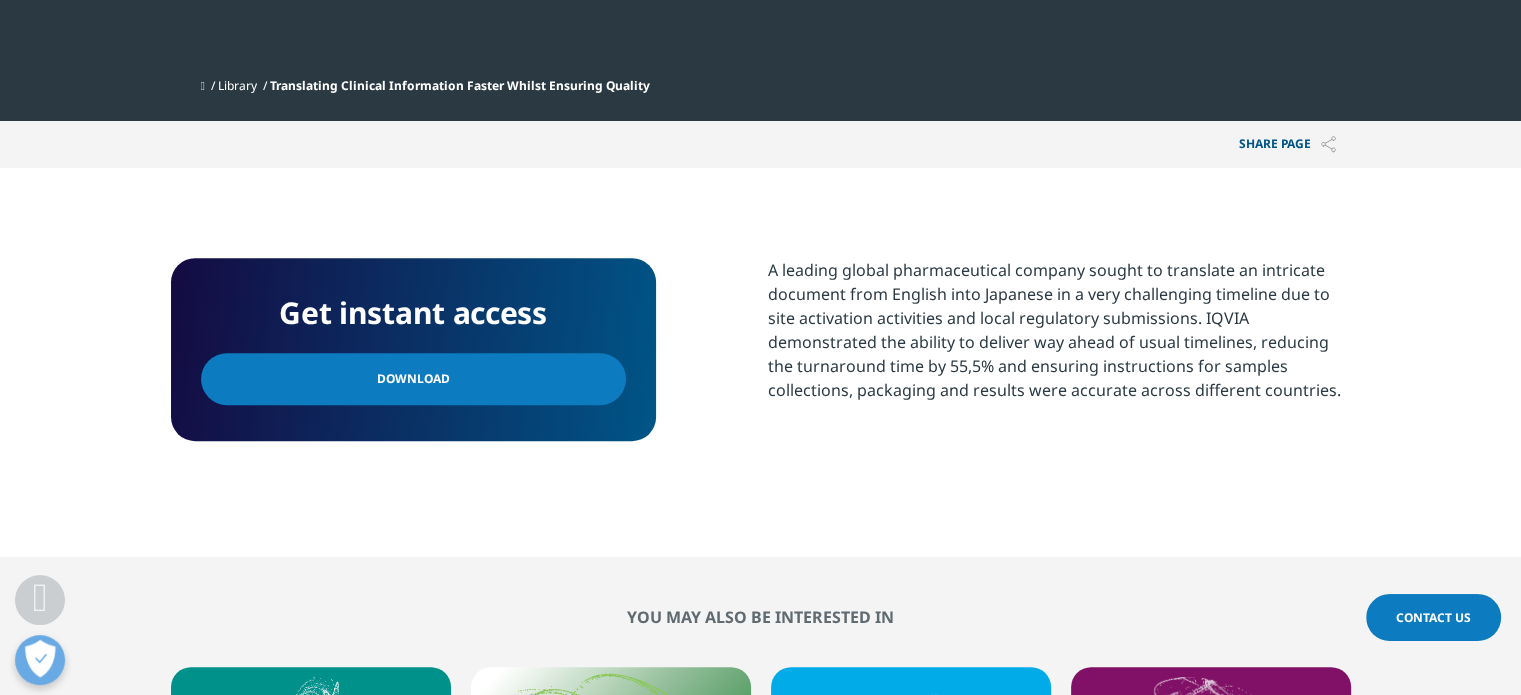 click on "Get instant access
Download
A leading global pharmaceutical company sought to translate an intricate document from English into Japanese in a very challenging timeline due to site activation activities and local regulatory submissions. IQVIA demonstrated the ability to deliver way ahead of usual timelines, reducing the turnaround time by 55,5% and ensuring instructions for samples collections, packaging and results were accurate across different countries." at bounding box center (760, 362) 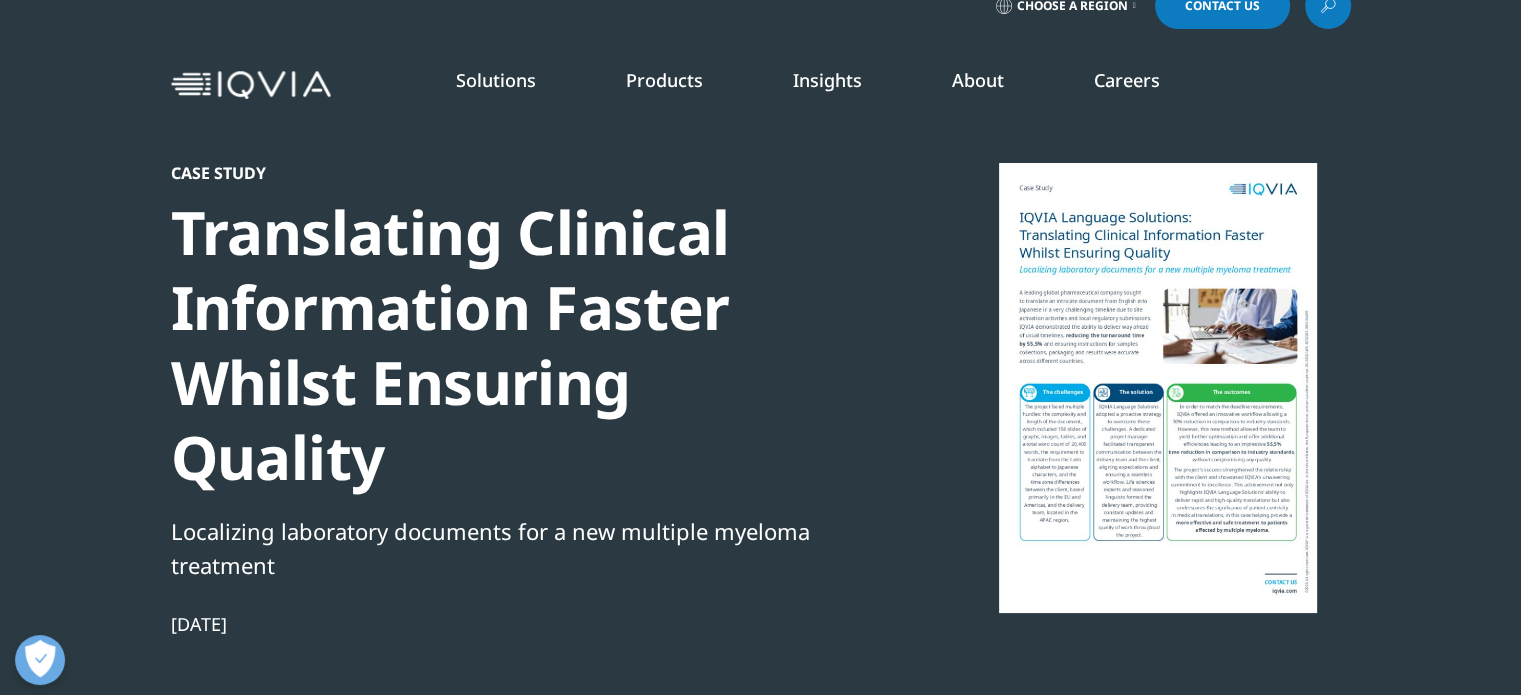 scroll, scrollTop: 0, scrollLeft: 0, axis: both 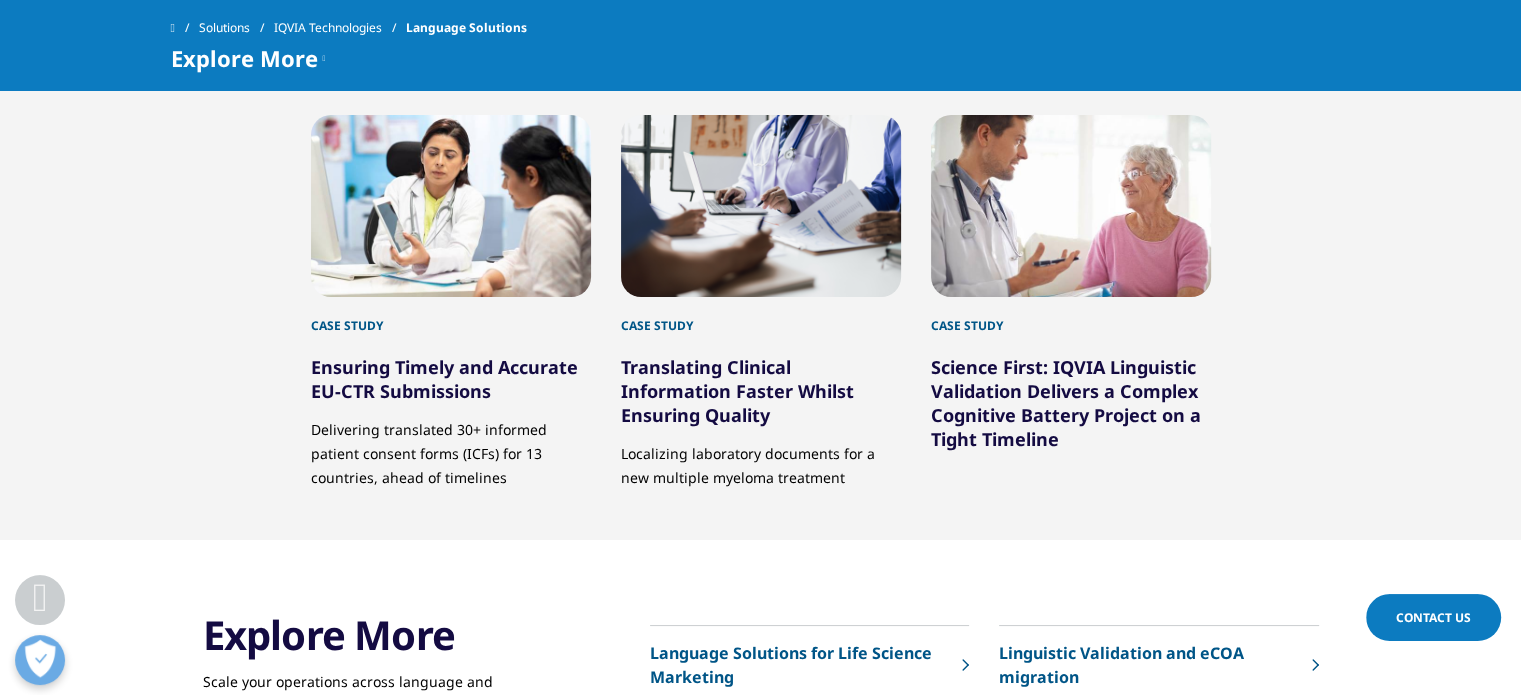 click on "Ensuring Timely and Accurate EU-CTR Submissions" at bounding box center (444, 379) 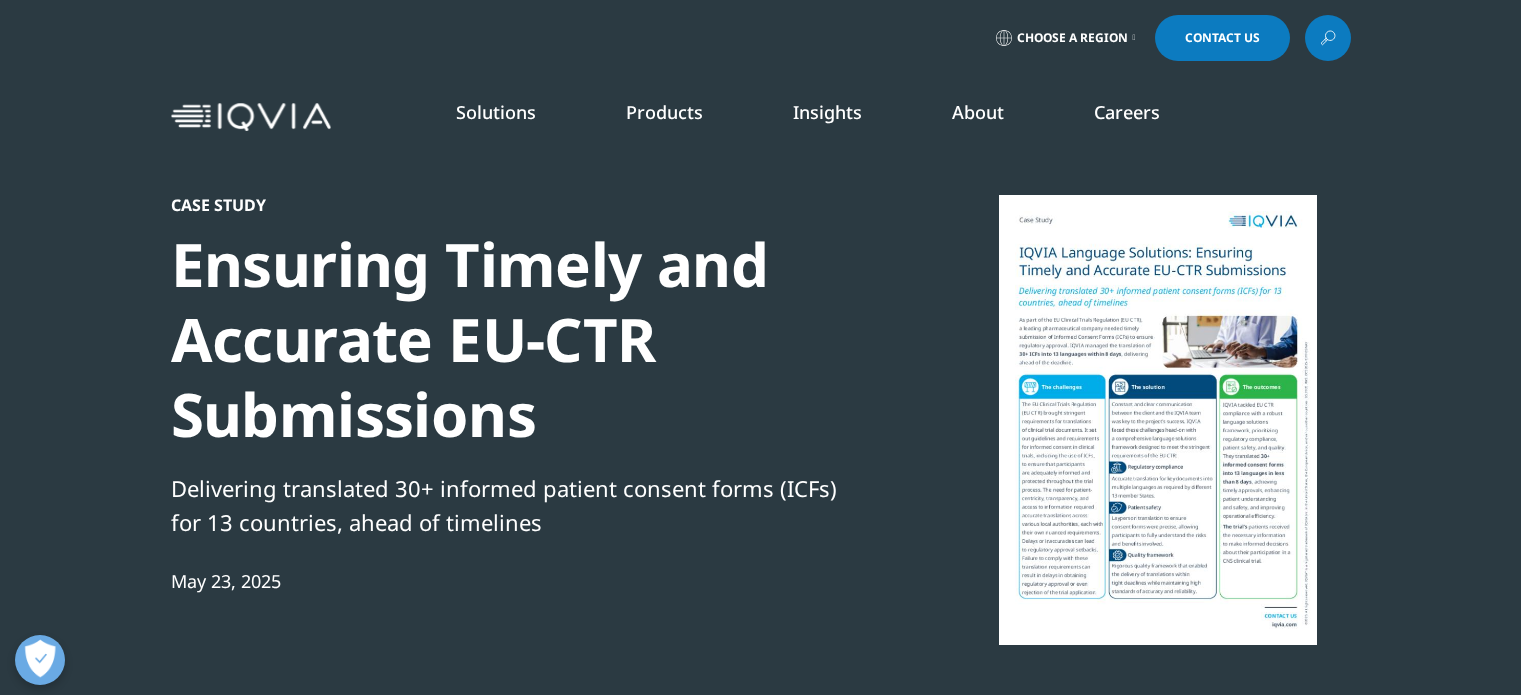 scroll, scrollTop: 154, scrollLeft: 0, axis: vertical 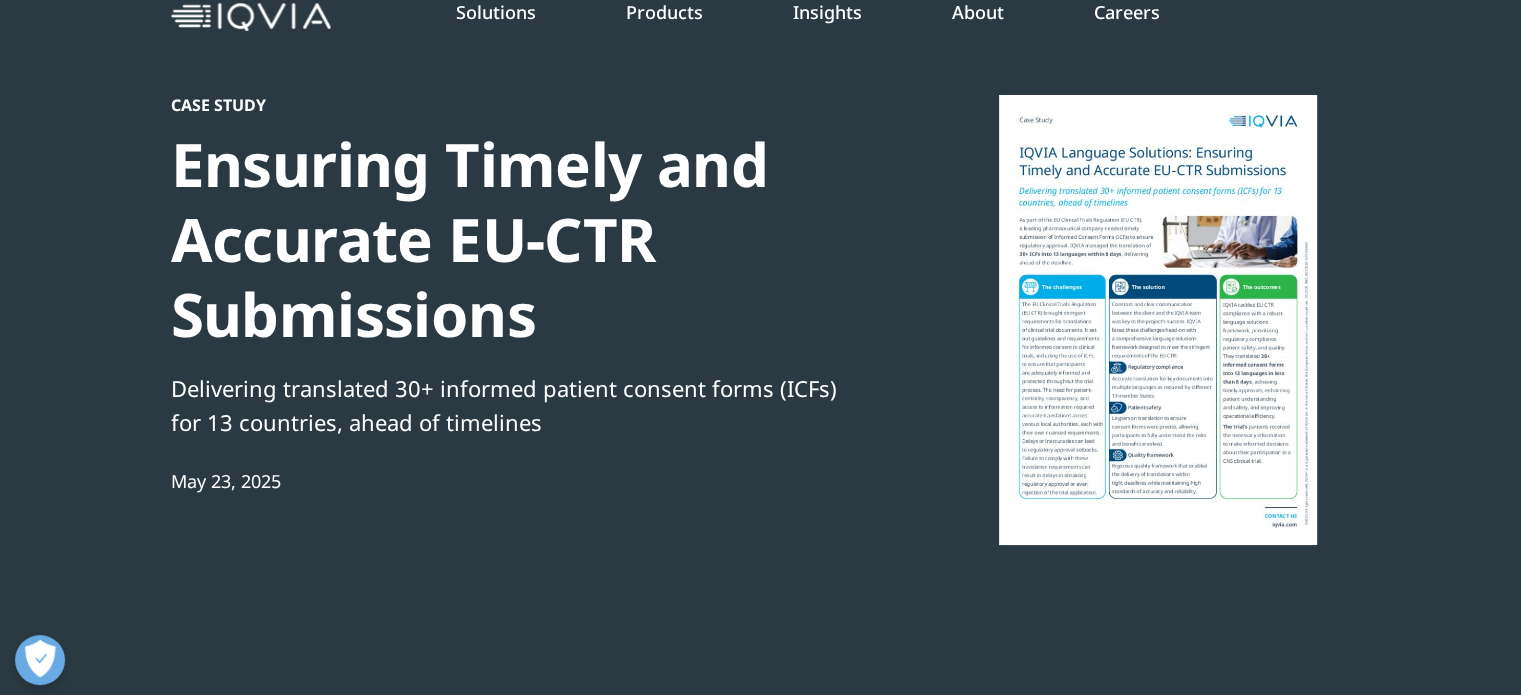 click at bounding box center [1158, 320] 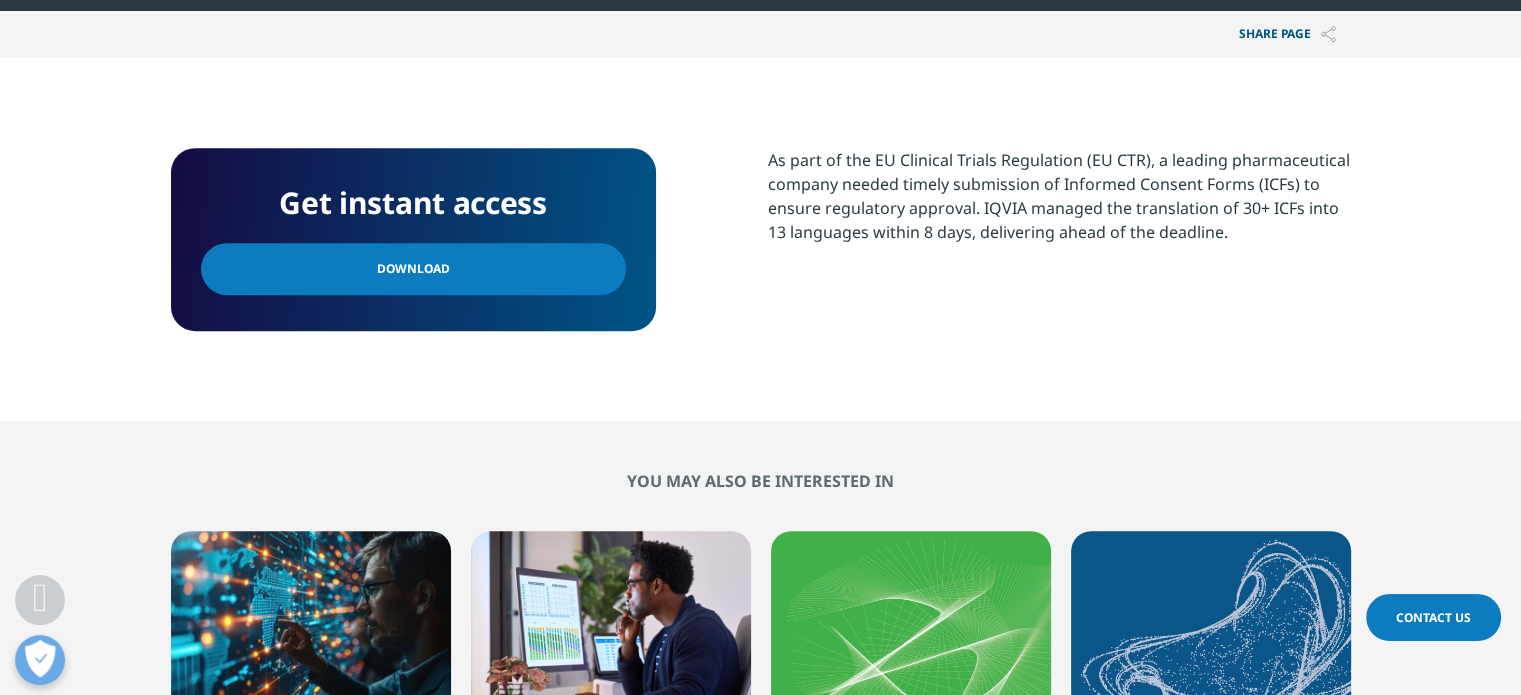 scroll, scrollTop: 800, scrollLeft: 0, axis: vertical 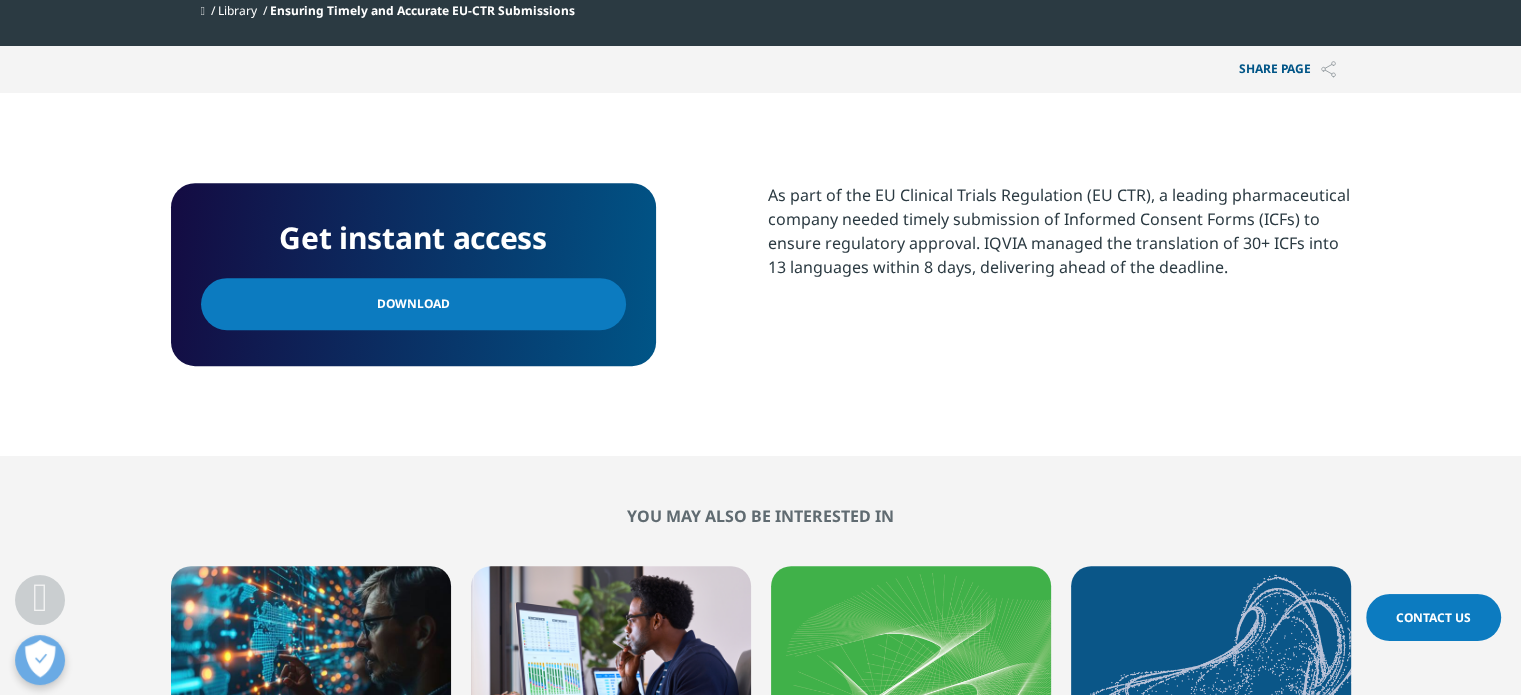 click on "Download" at bounding box center [413, 304] 